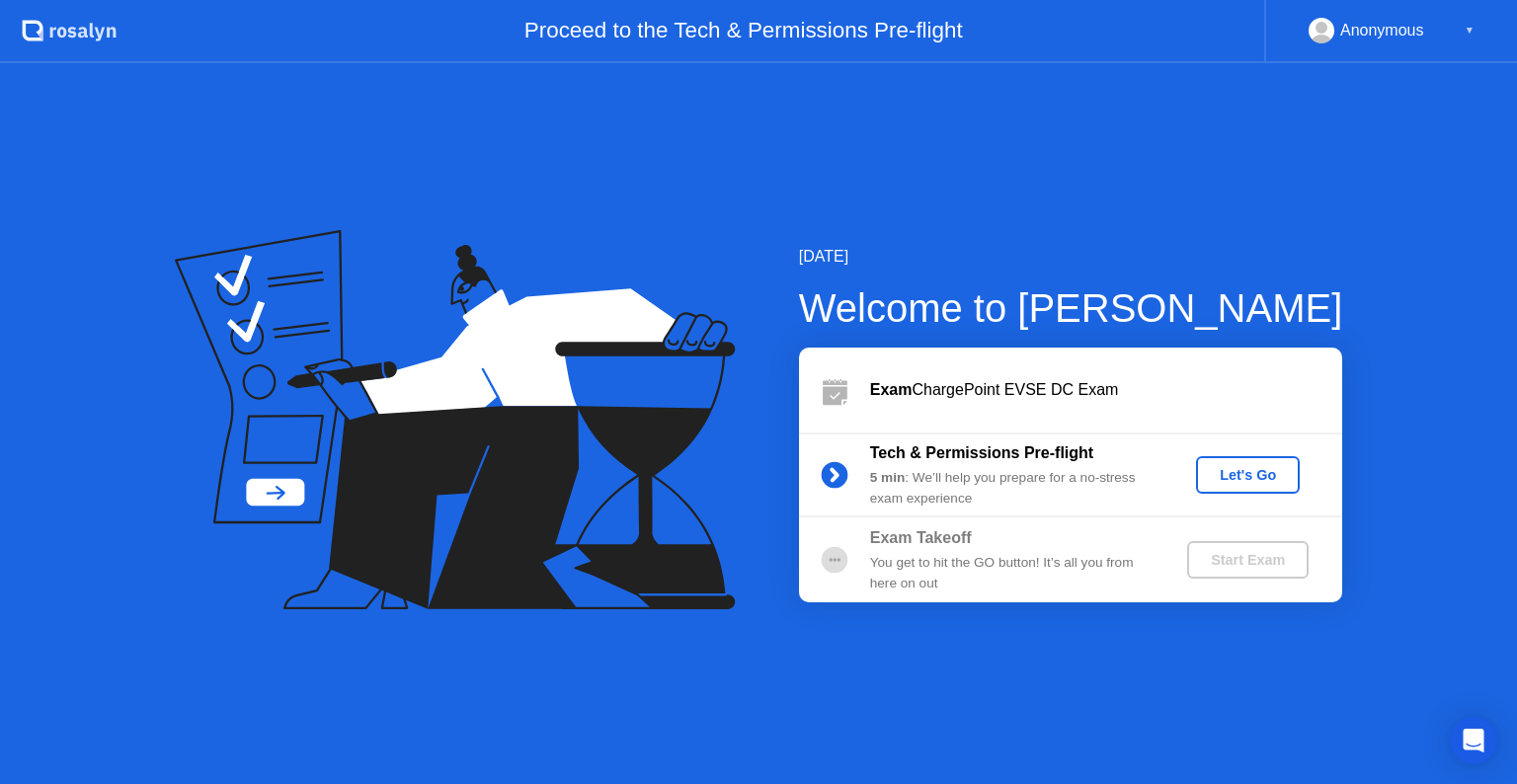 scroll, scrollTop: 0, scrollLeft: 0, axis: both 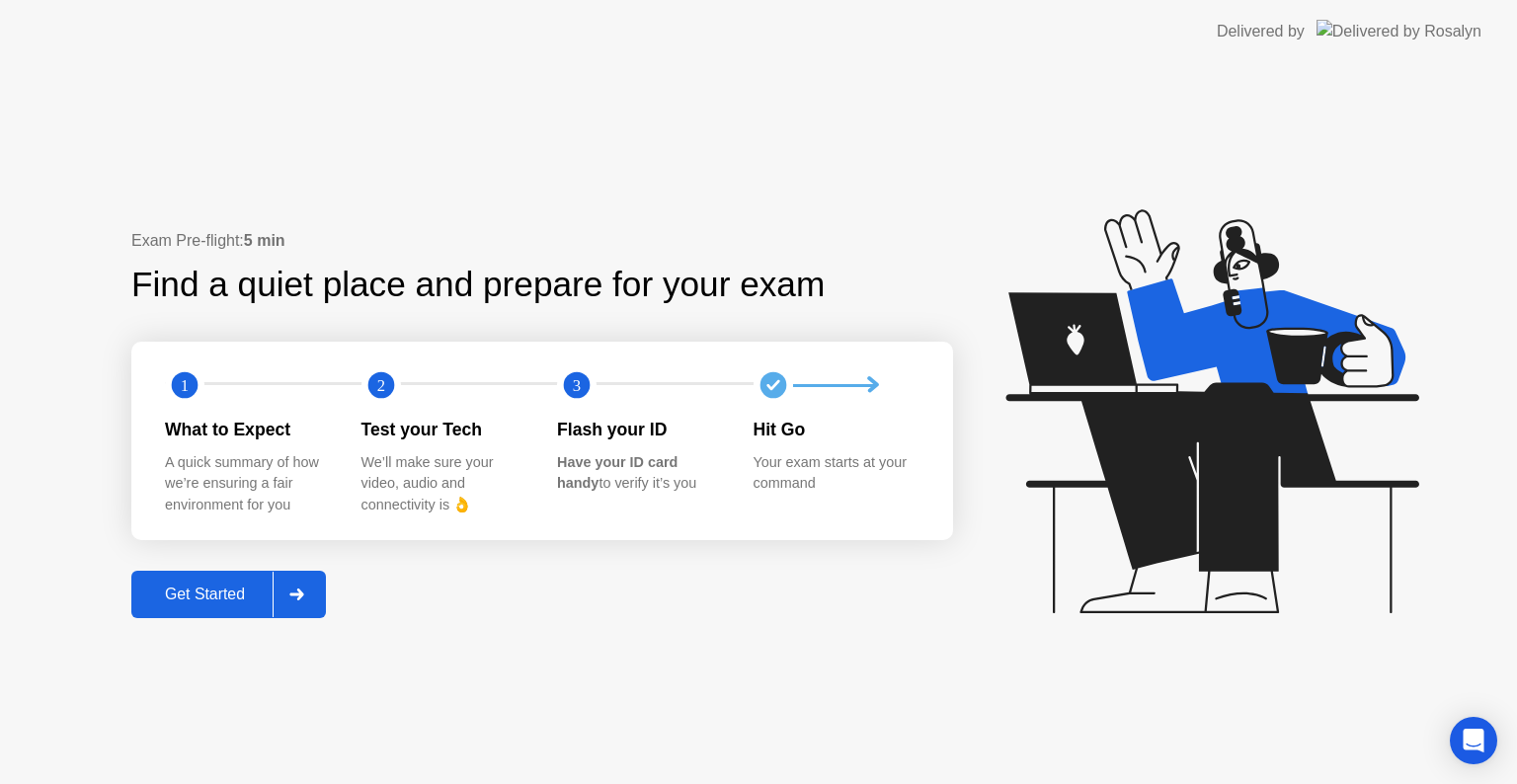 click on "Get Started" 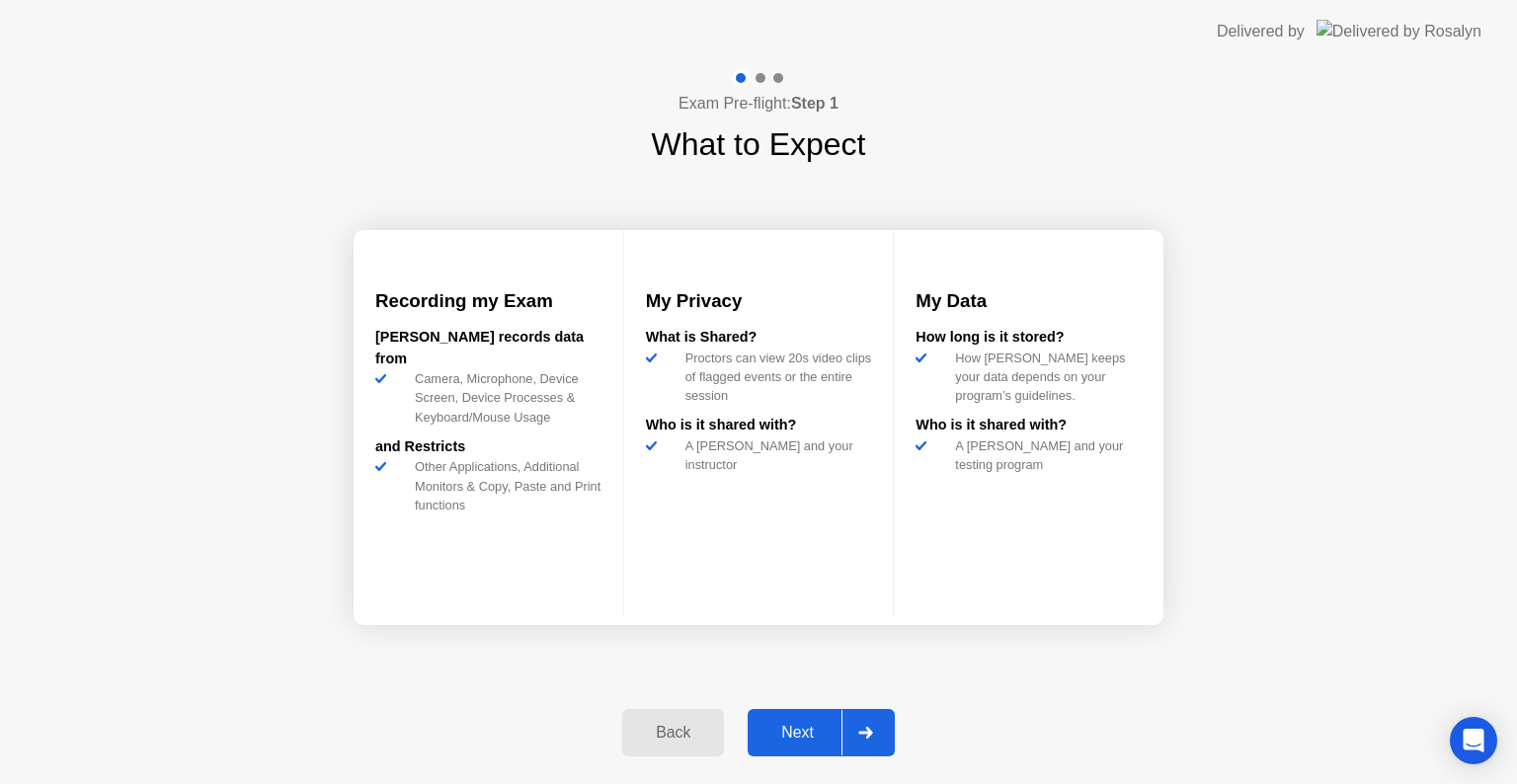 click on "Next" 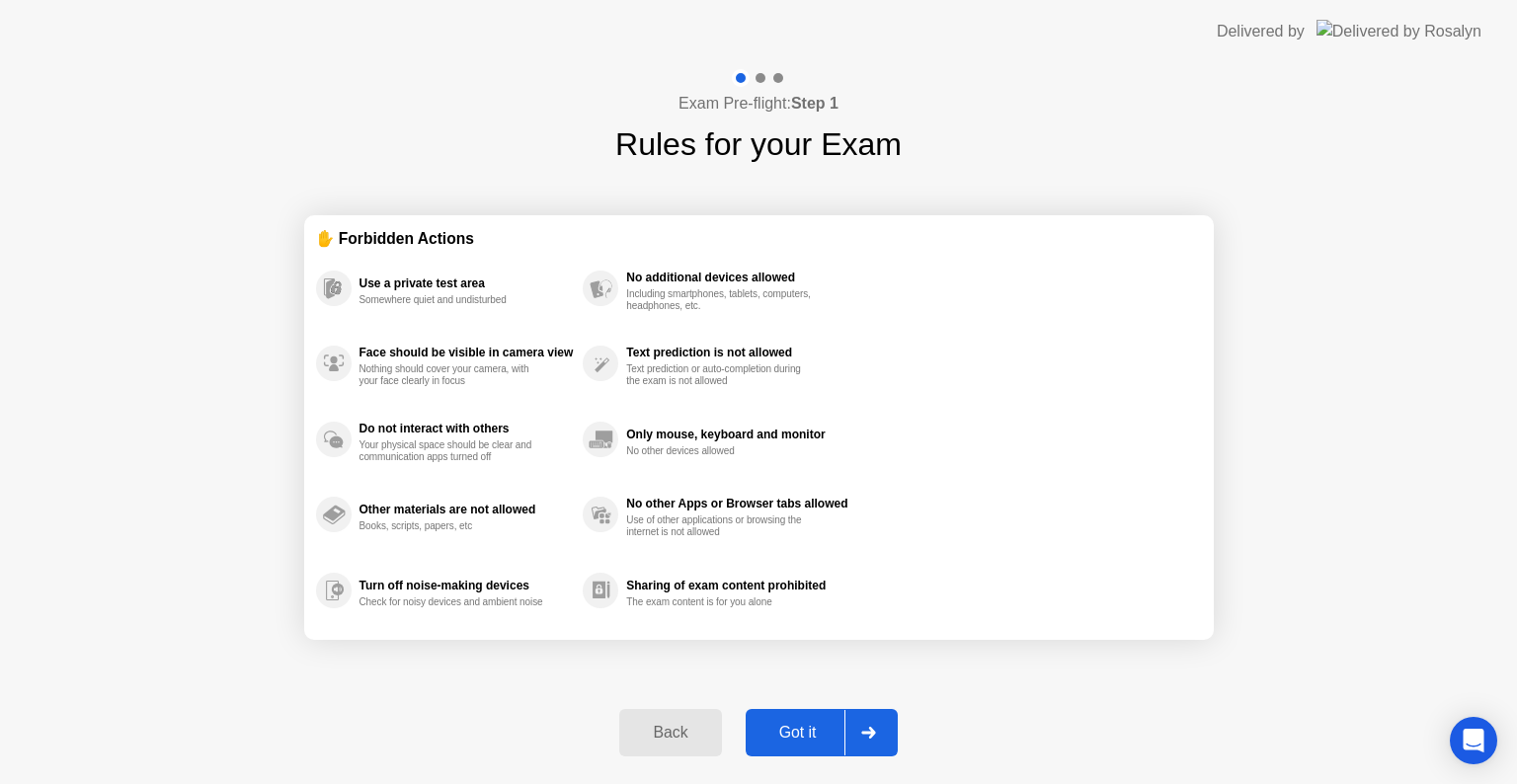 click on "Got it" 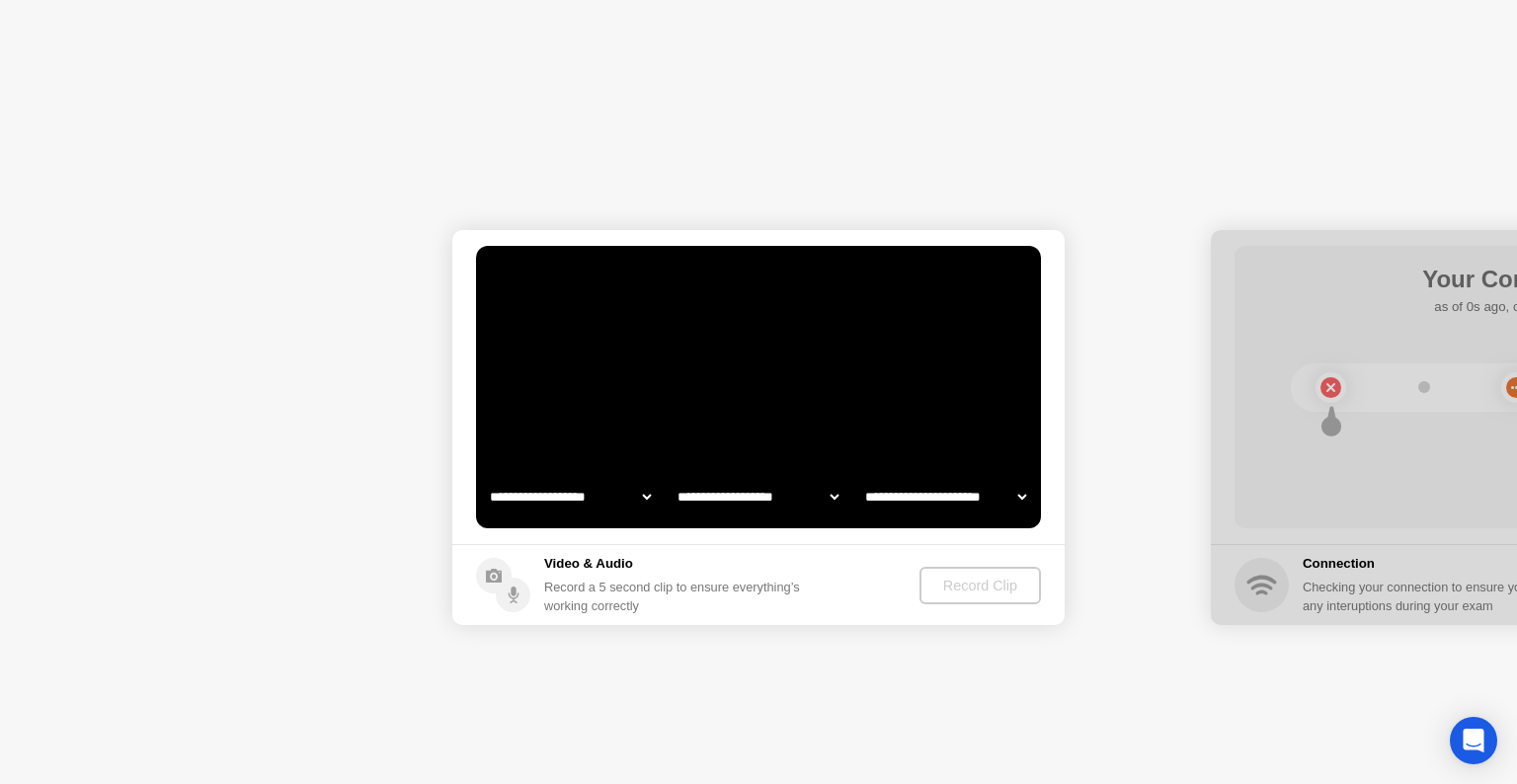 select on "**********" 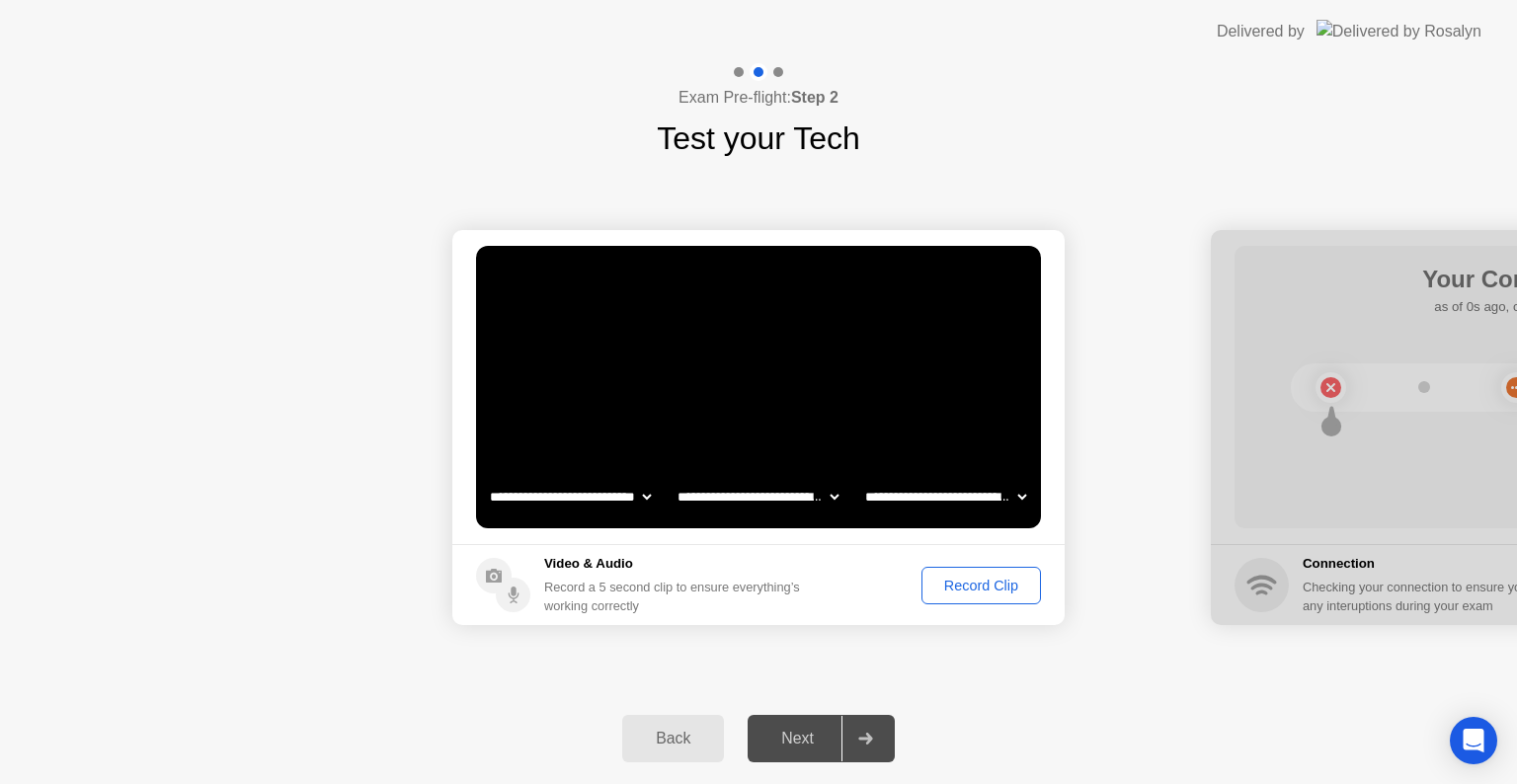click on "Record Clip" 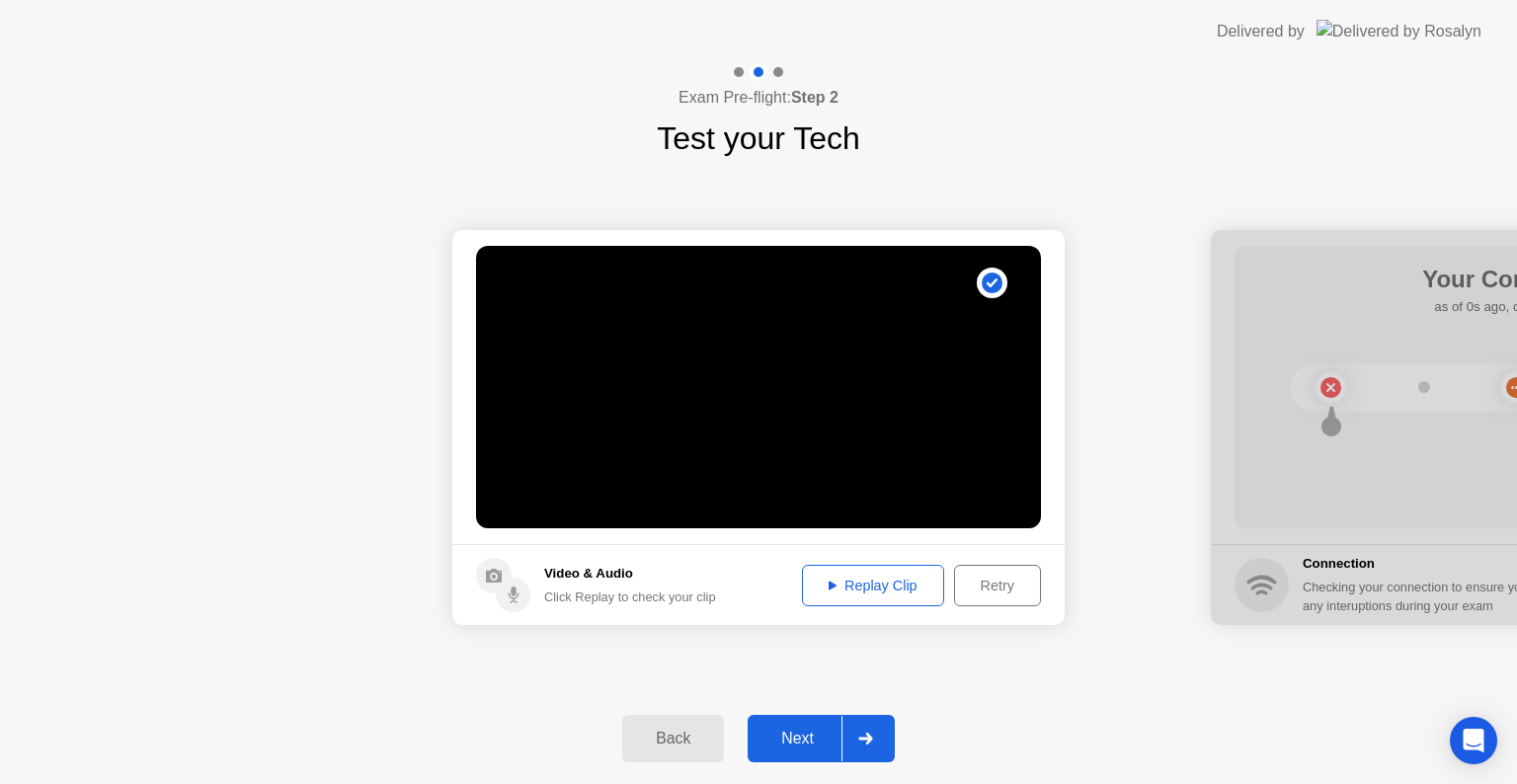 click on "Retry" 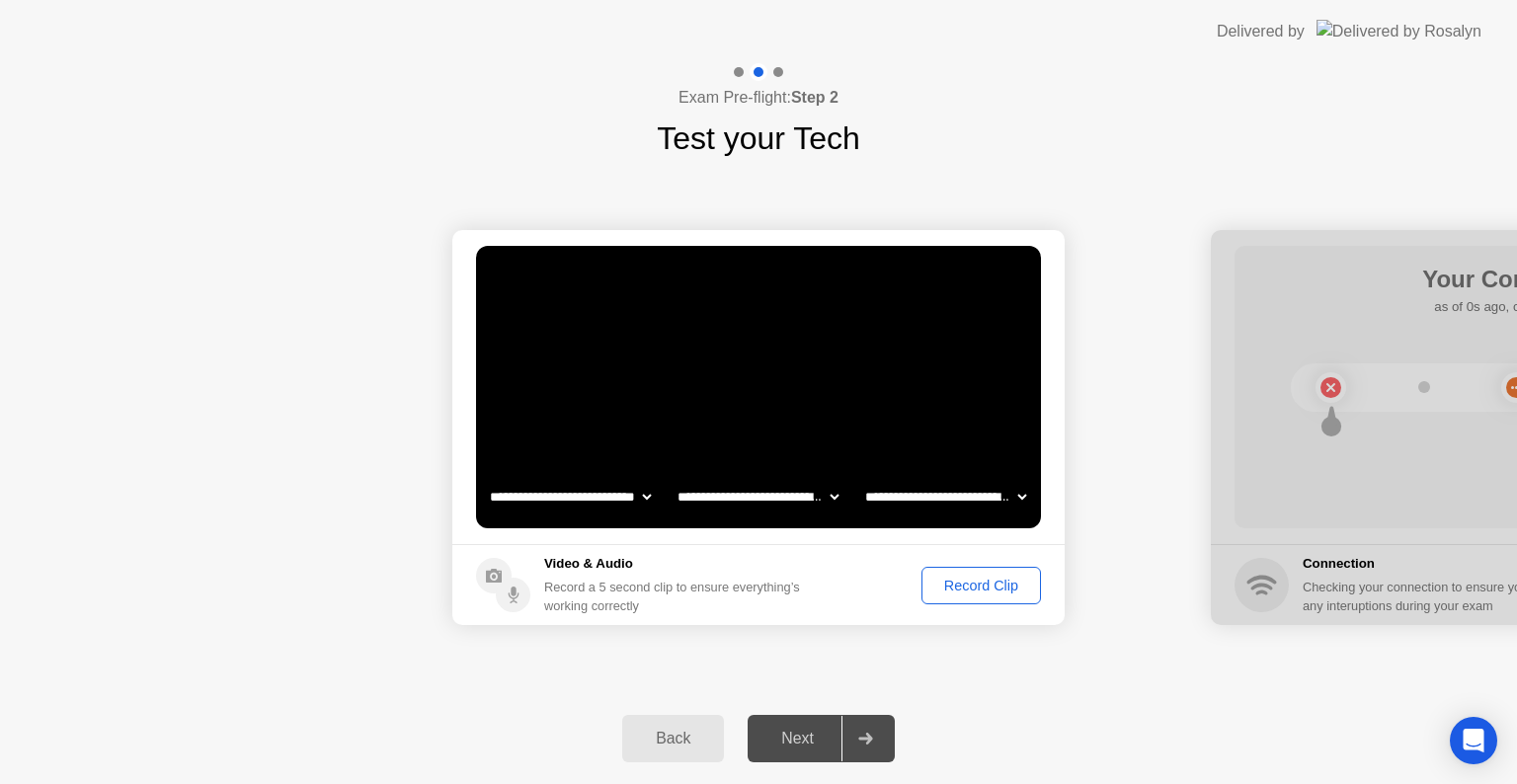 click on "Record Clip" 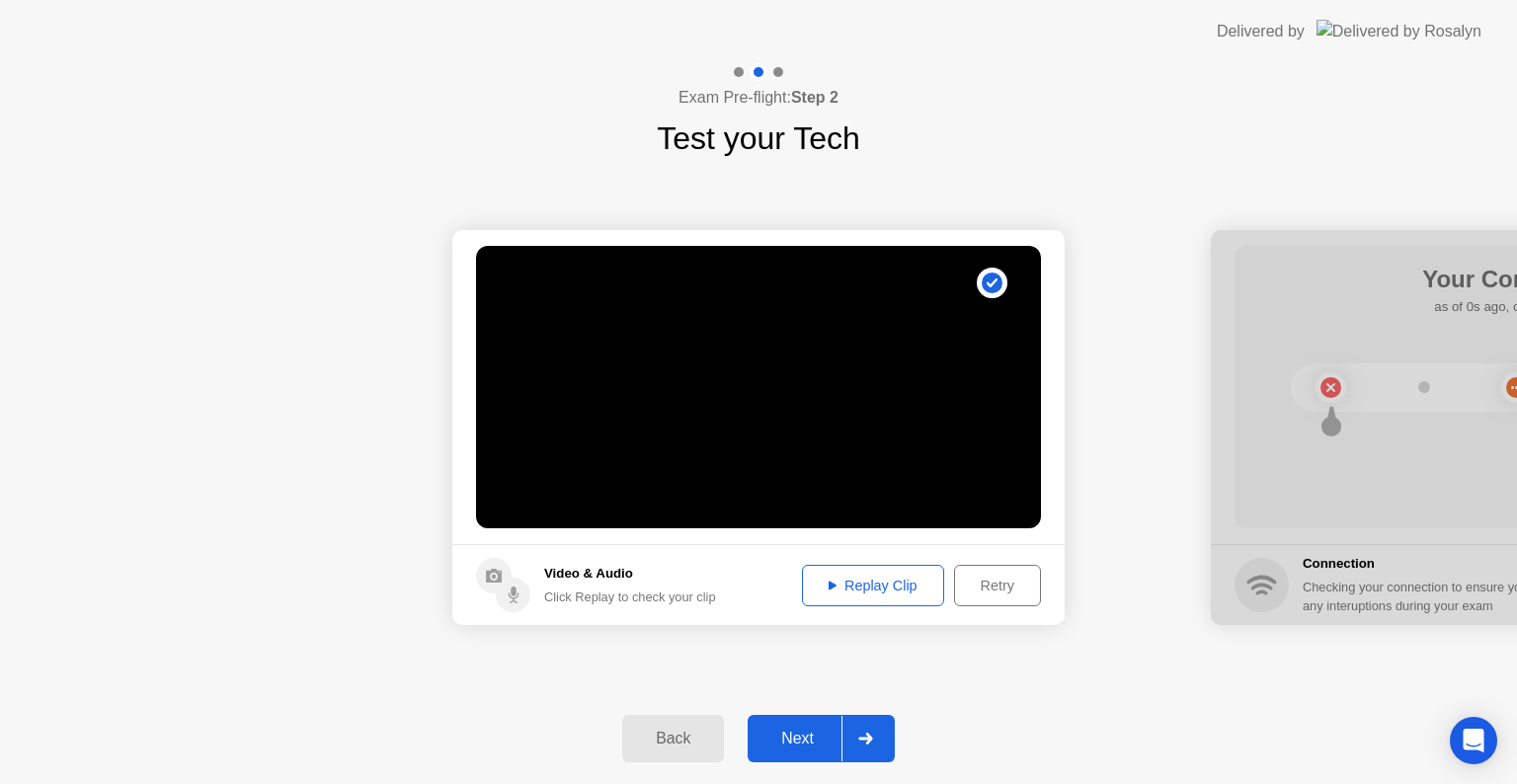 click on "Next" 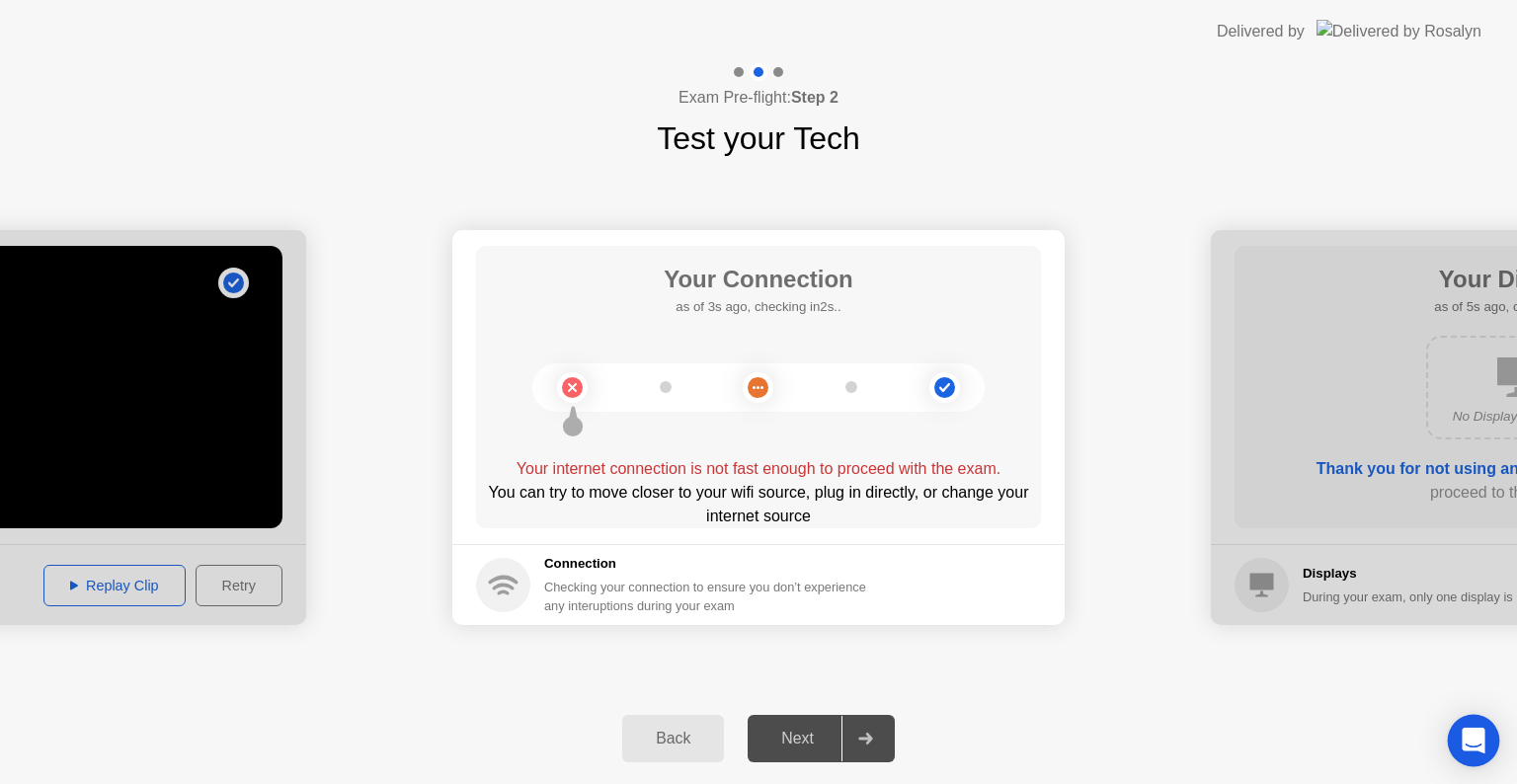 click 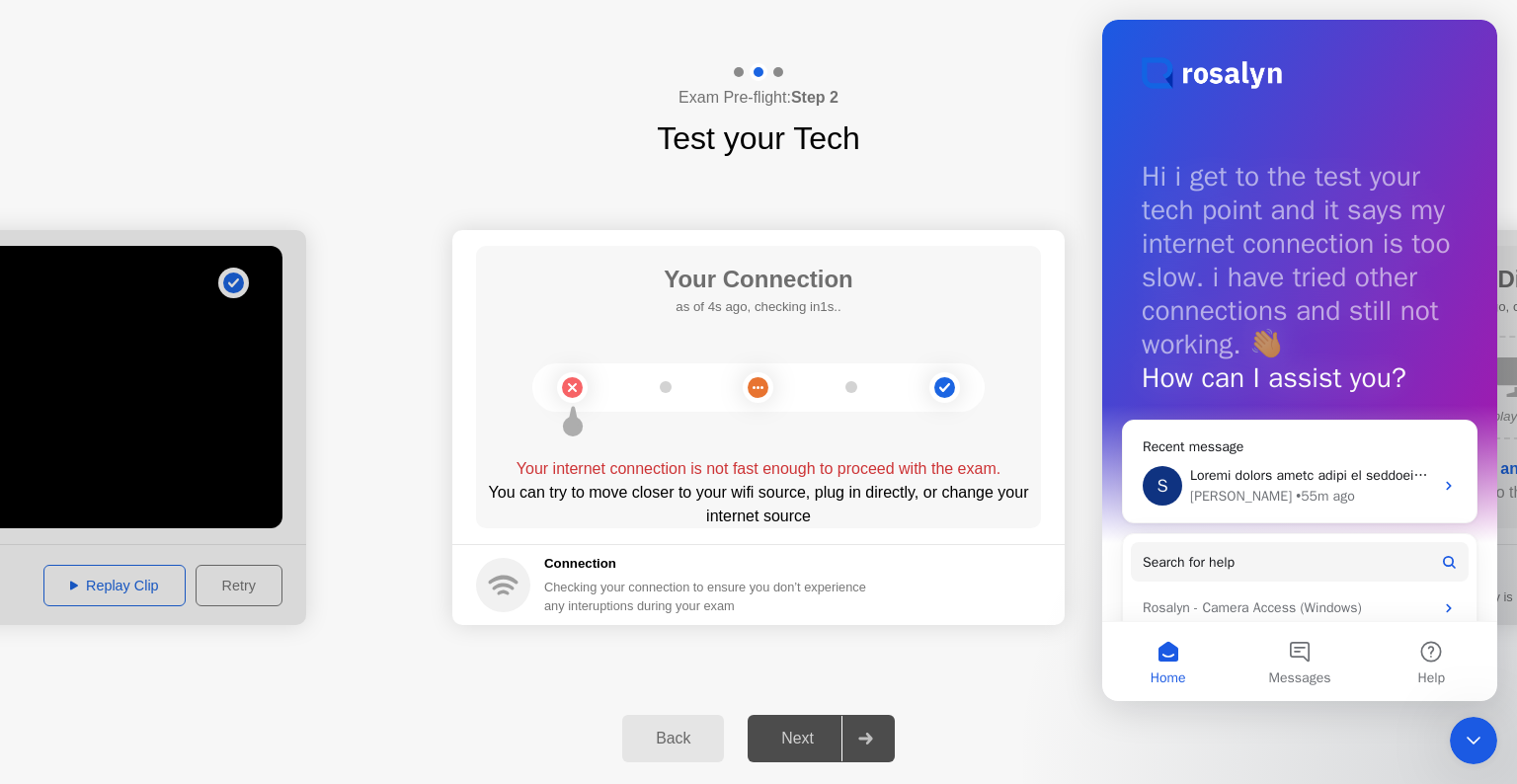 scroll, scrollTop: 0, scrollLeft: 0, axis: both 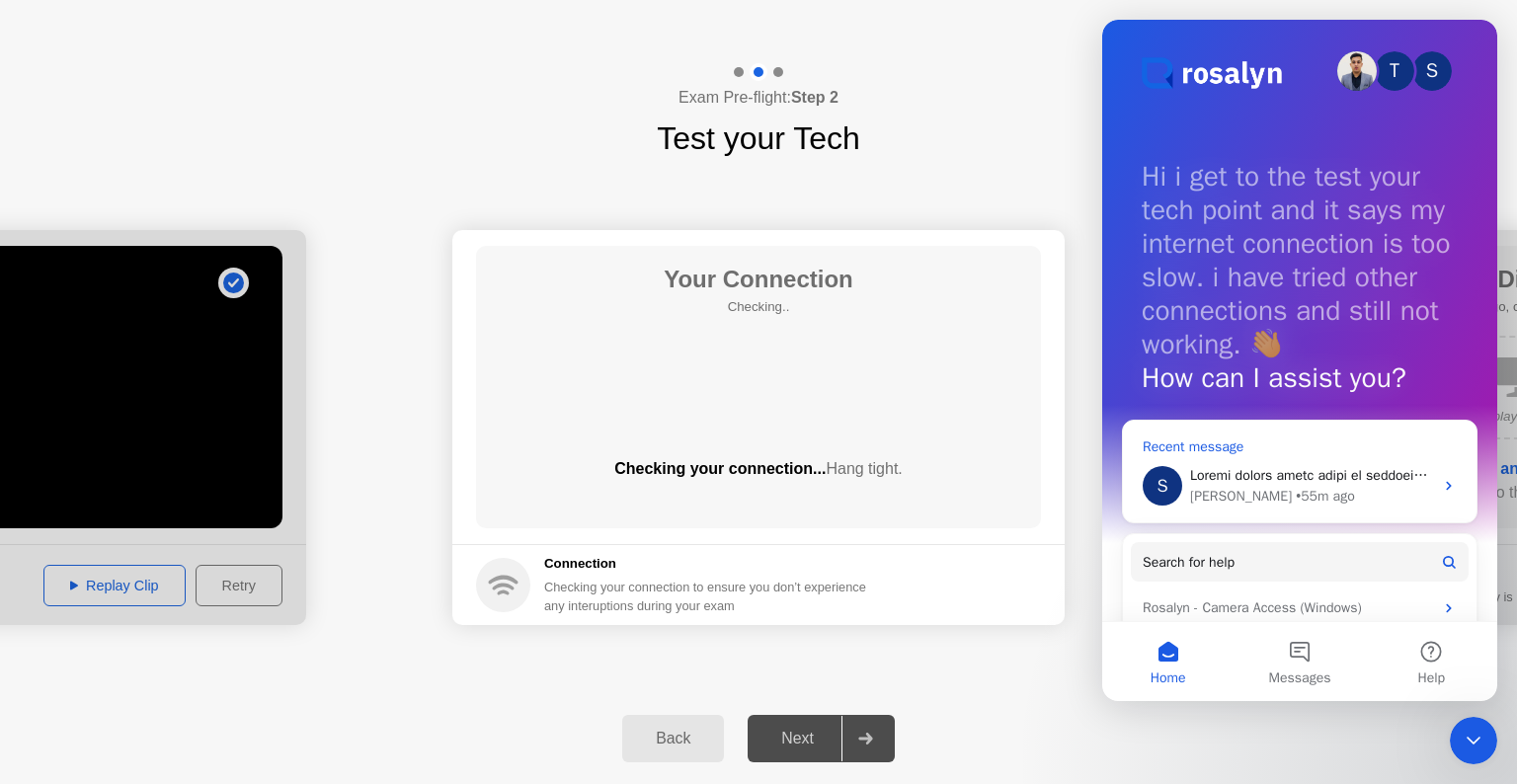 click at bounding box center (5276, 475) 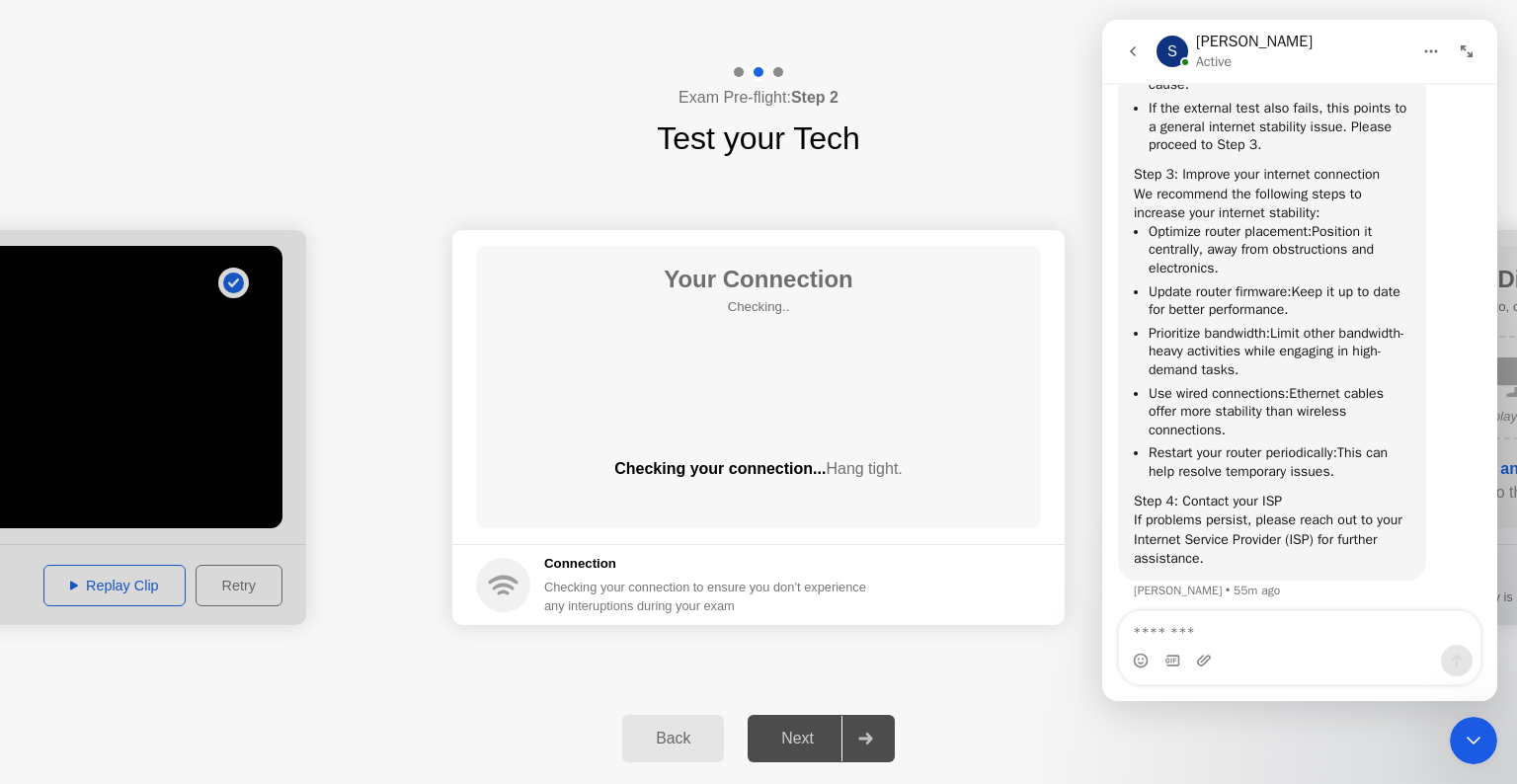 scroll, scrollTop: 1338, scrollLeft: 0, axis: vertical 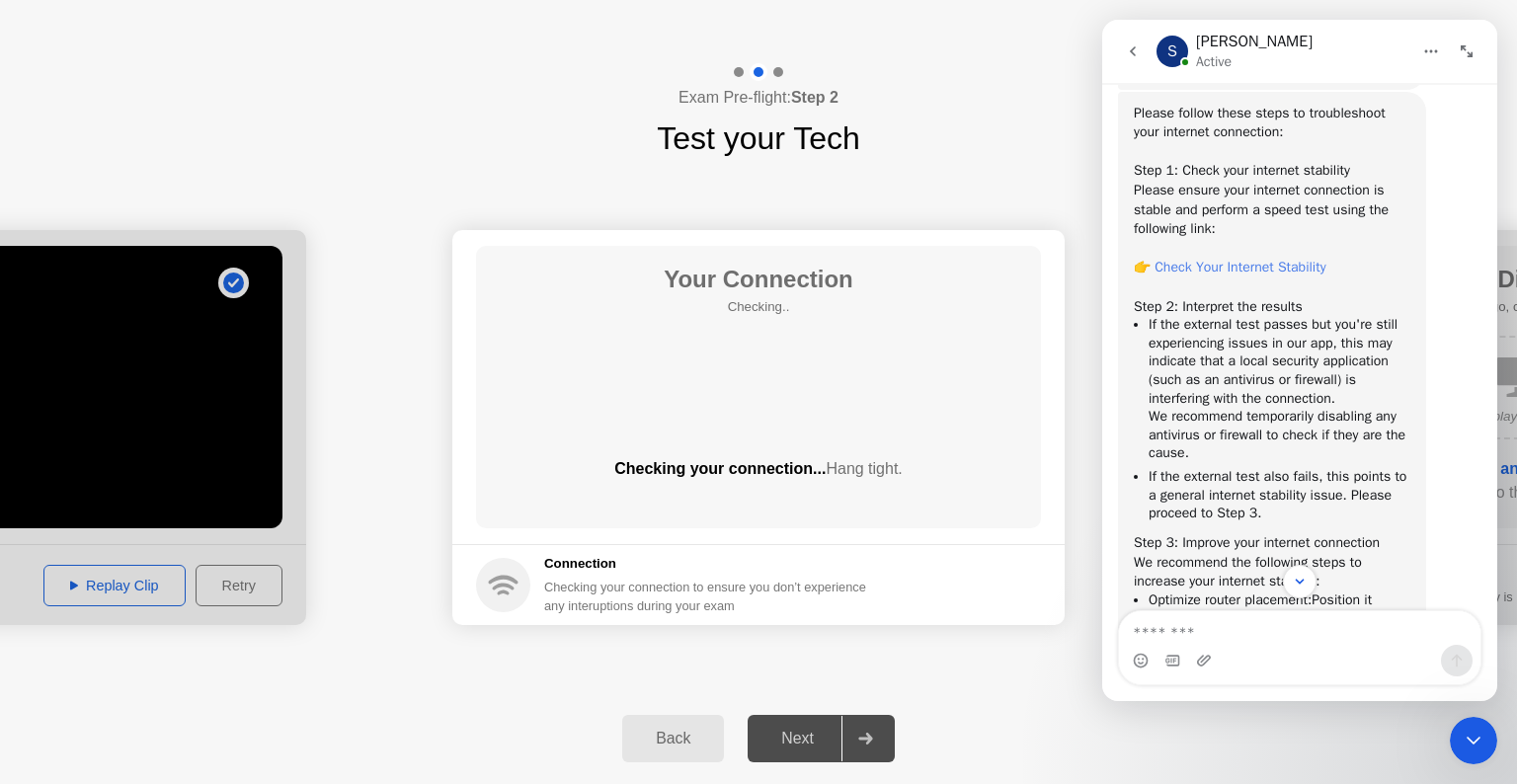 click on "Check Your Internet Stability" at bounding box center [1239, 267] 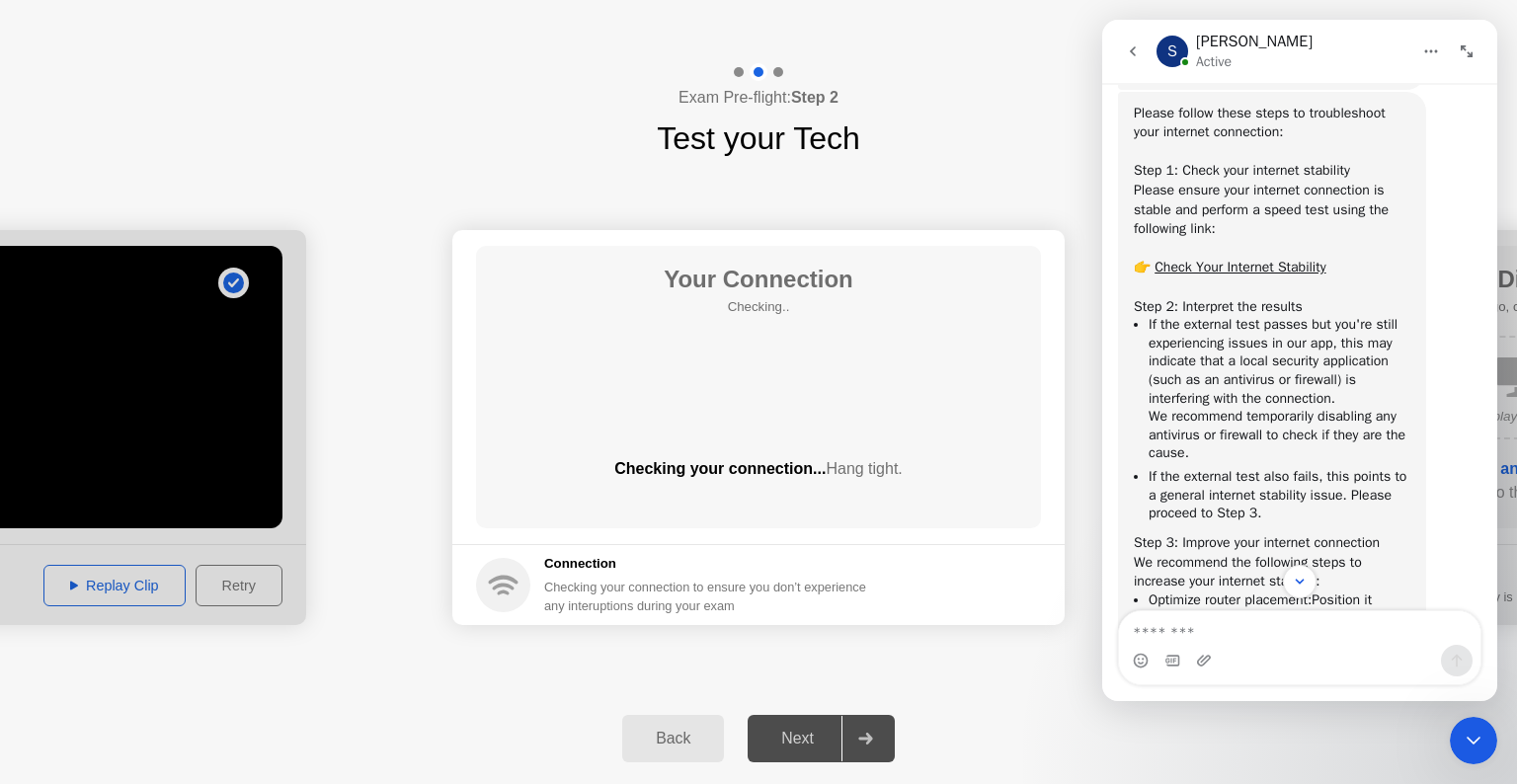 click on "Back" 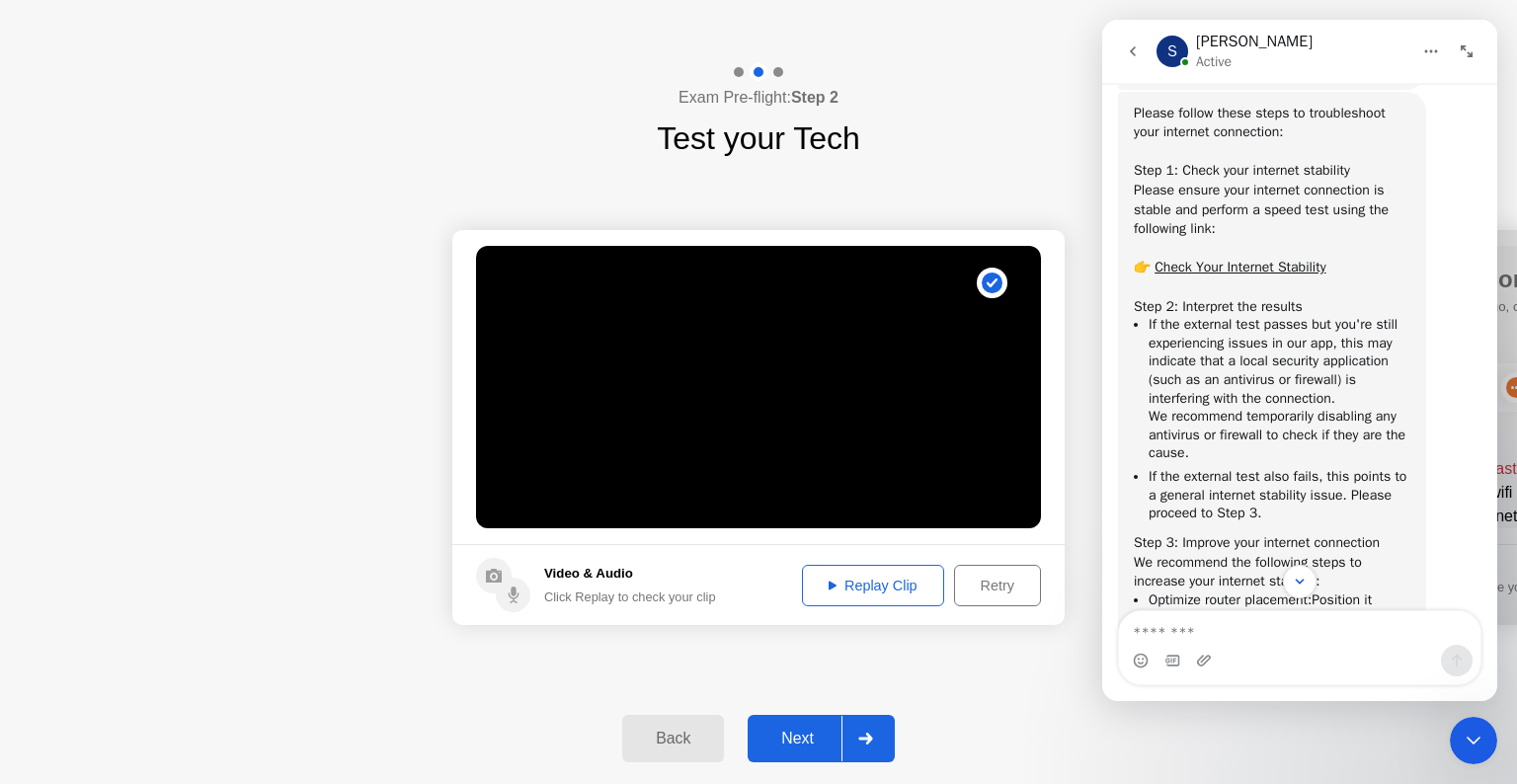 click on "Next" 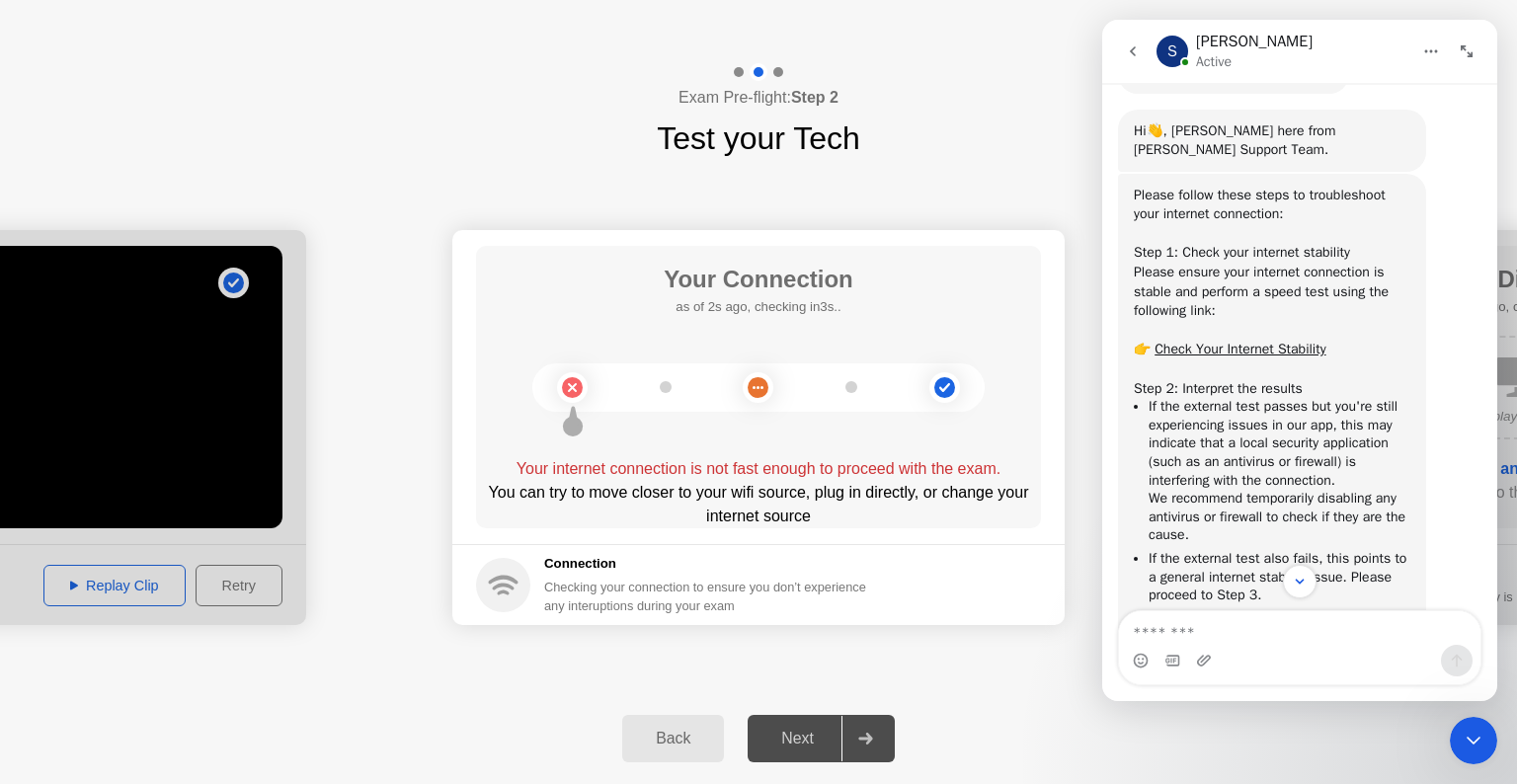 scroll, scrollTop: 869, scrollLeft: 0, axis: vertical 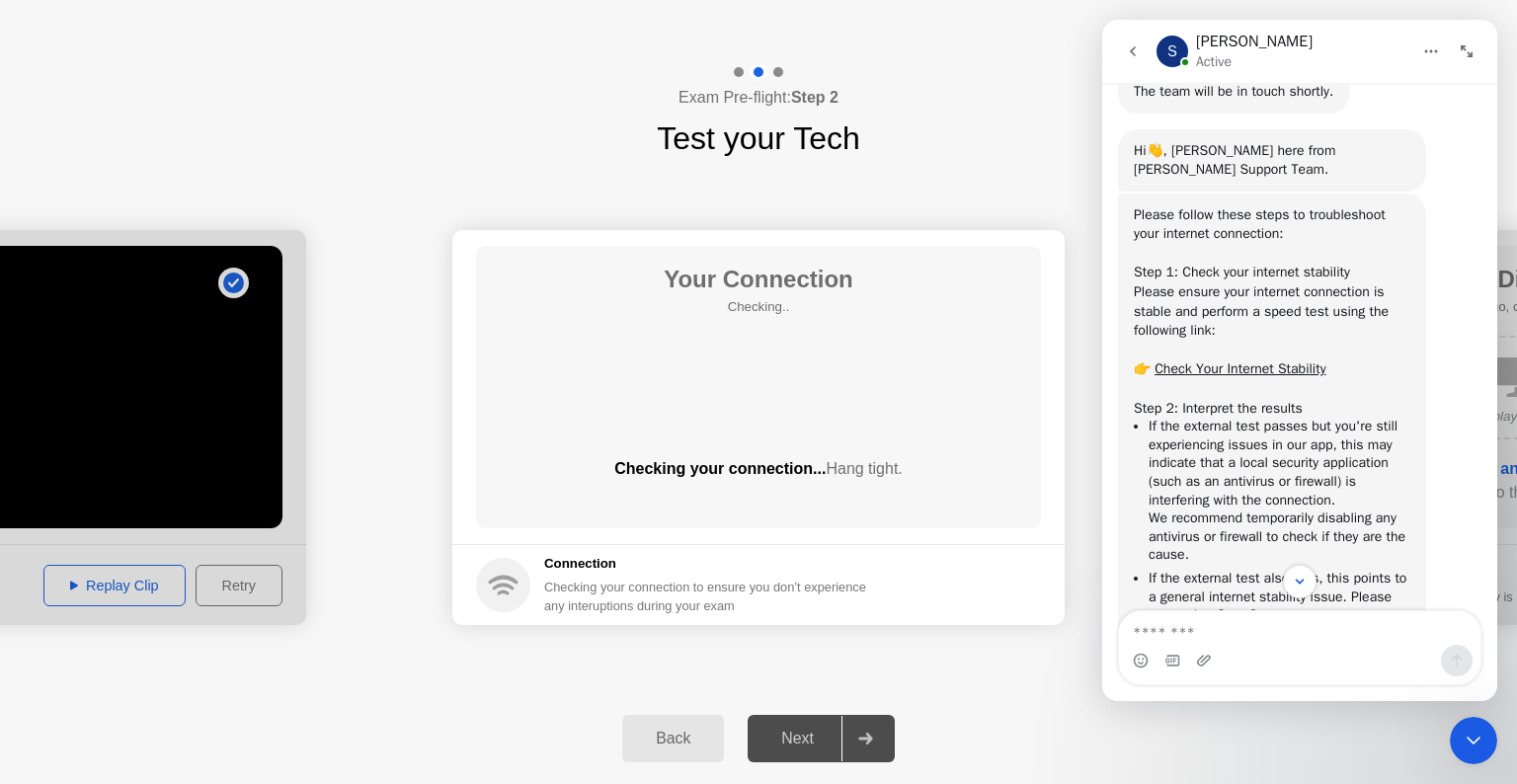 click on "Back" 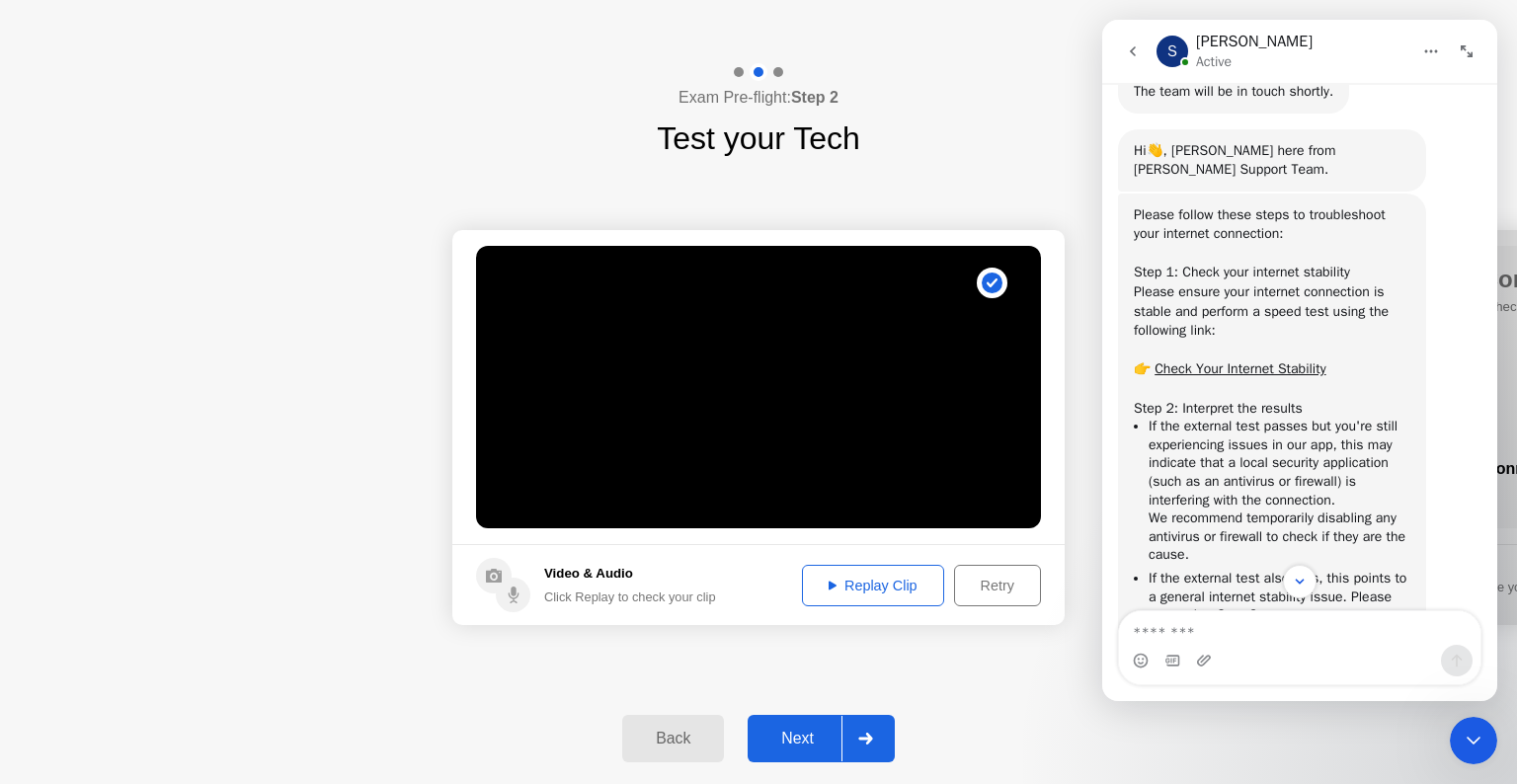 click on "Retry" 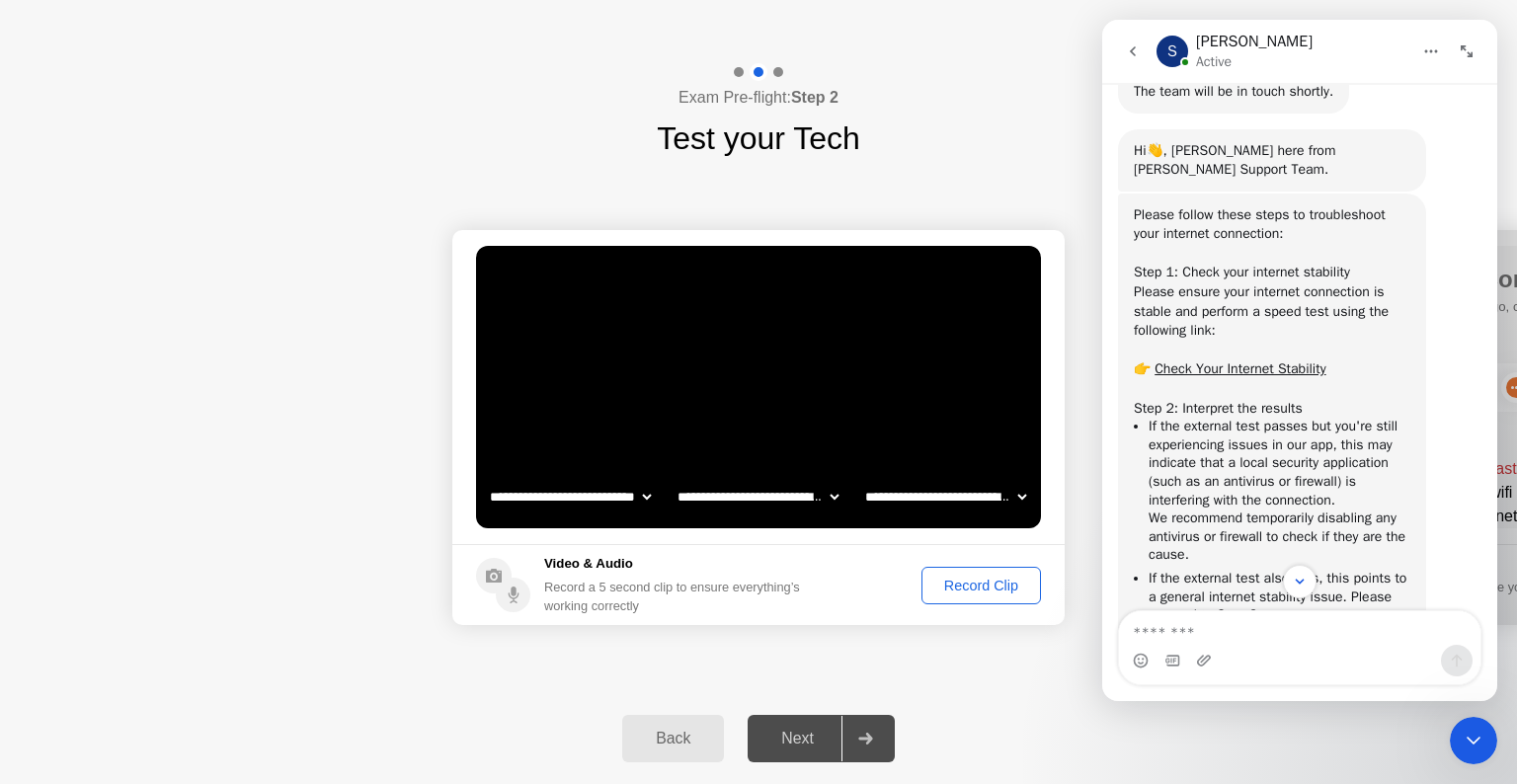 click on "**********" 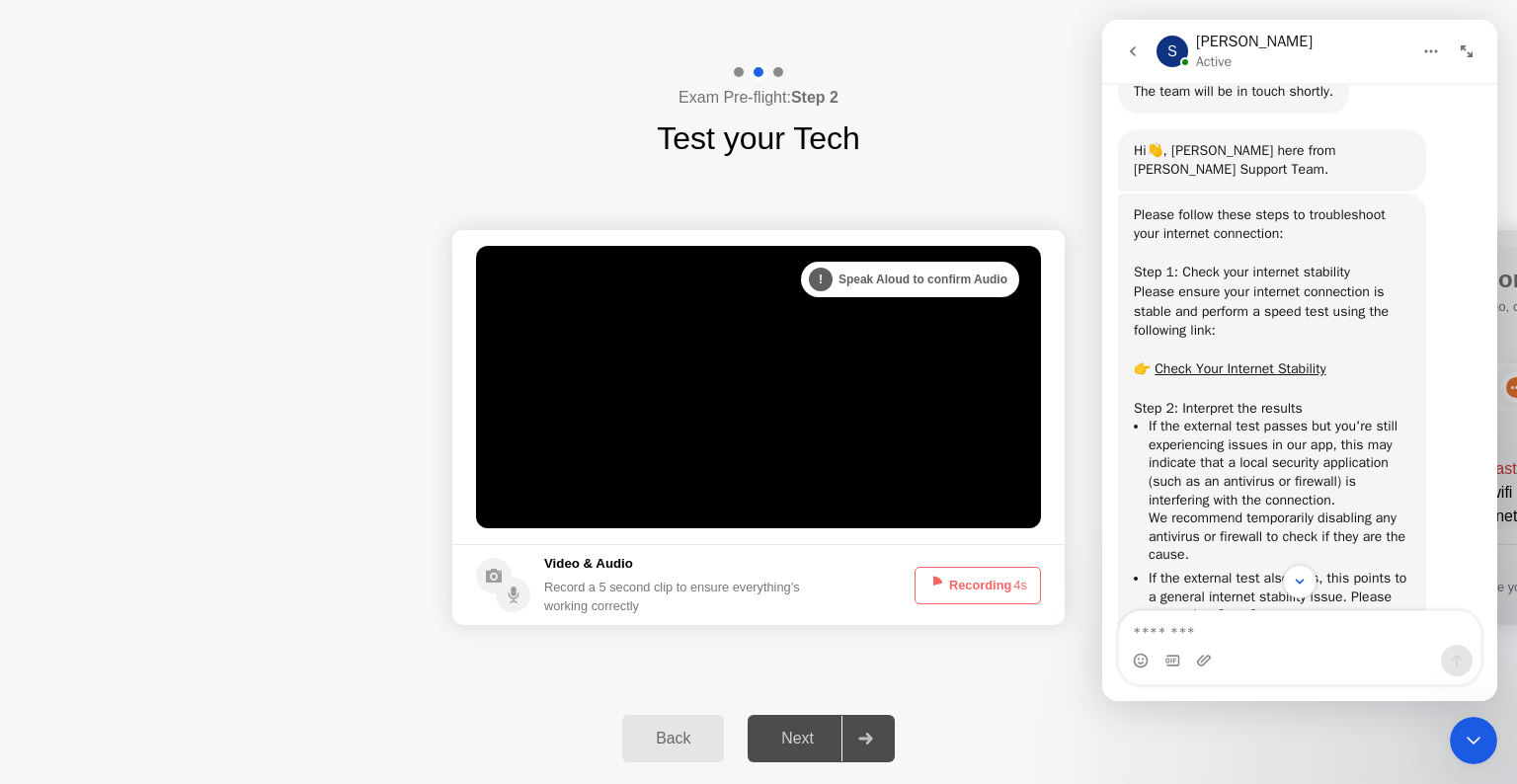 click on "Recording  4s" 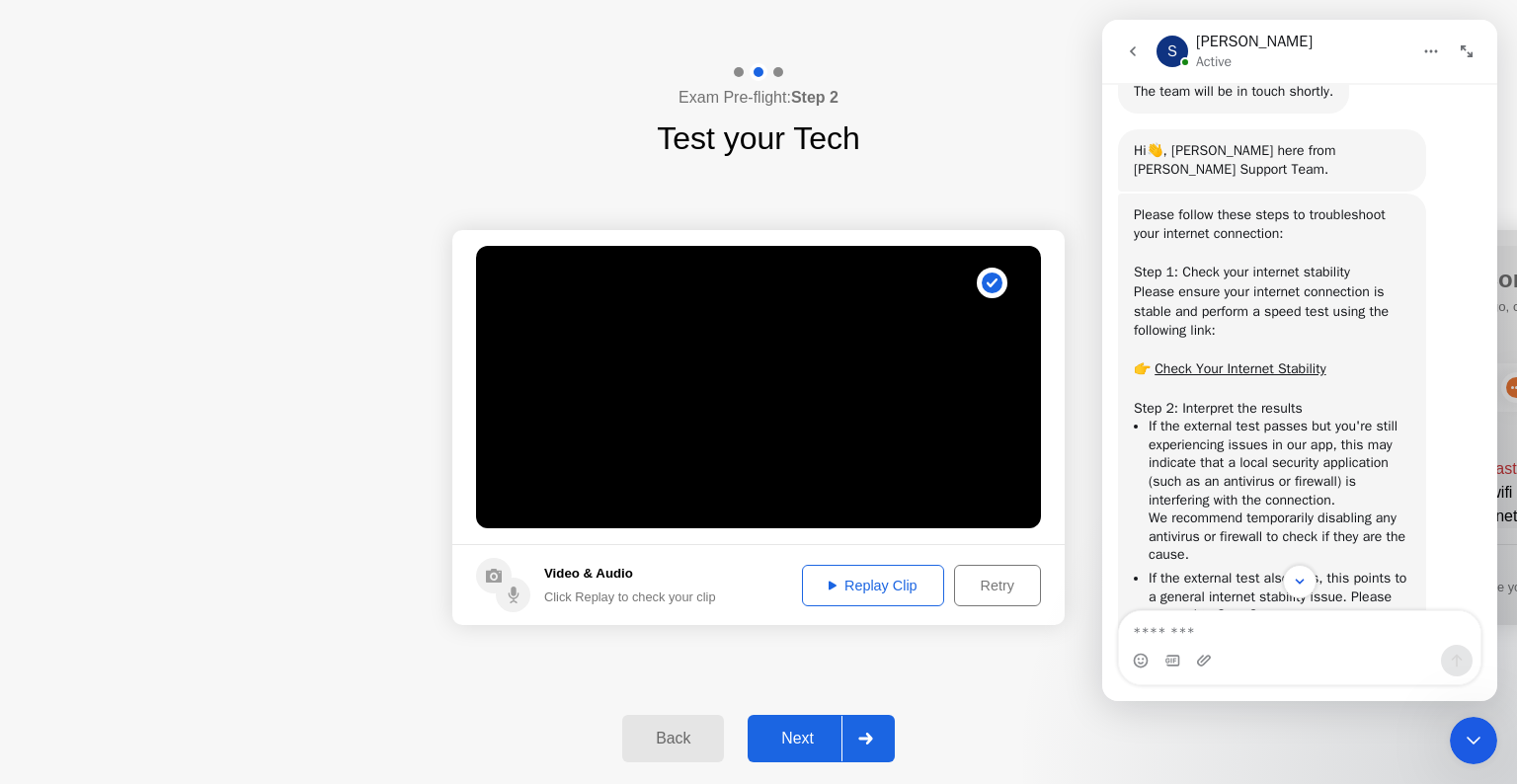click on "Retry" 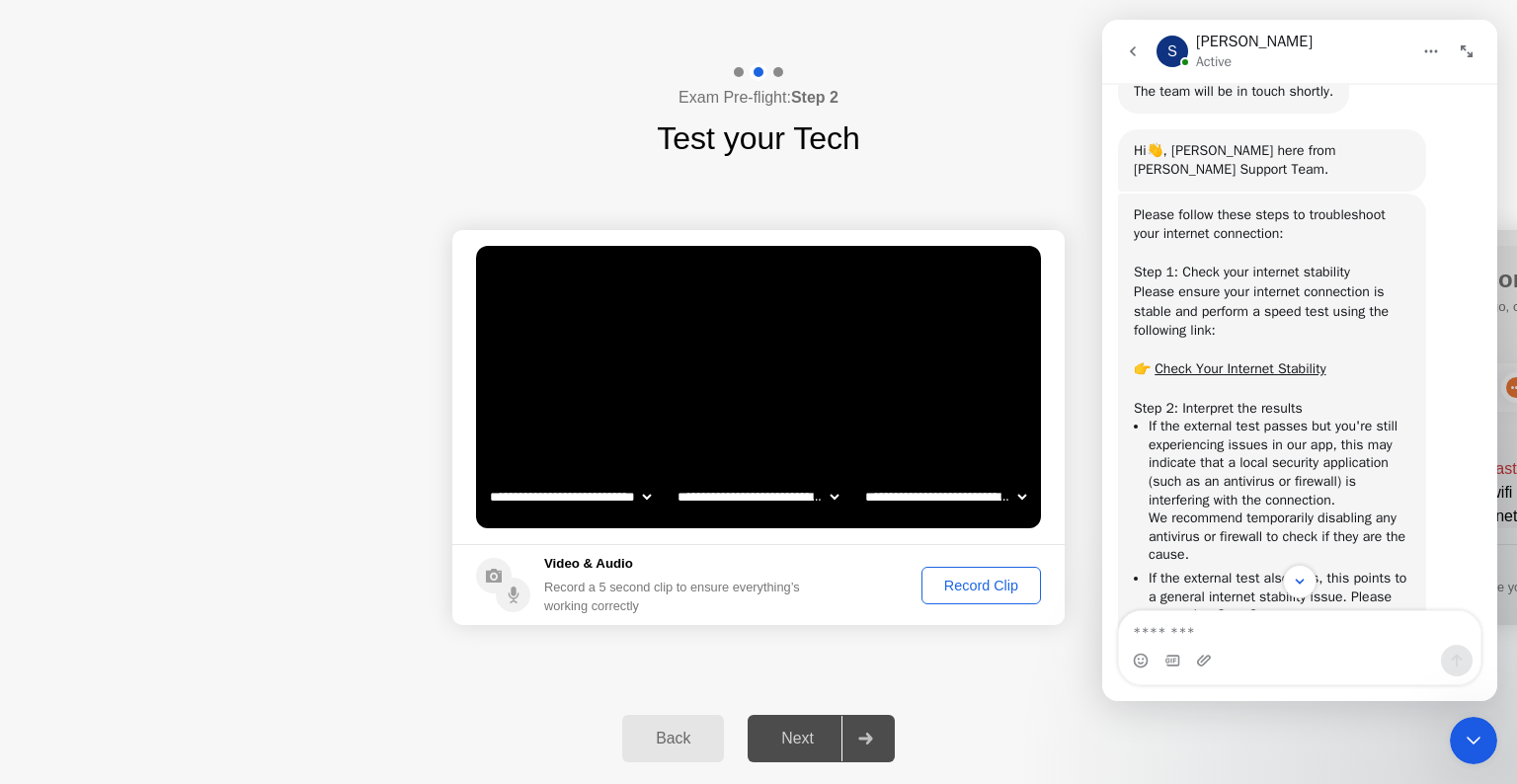 click on "Record Clip" 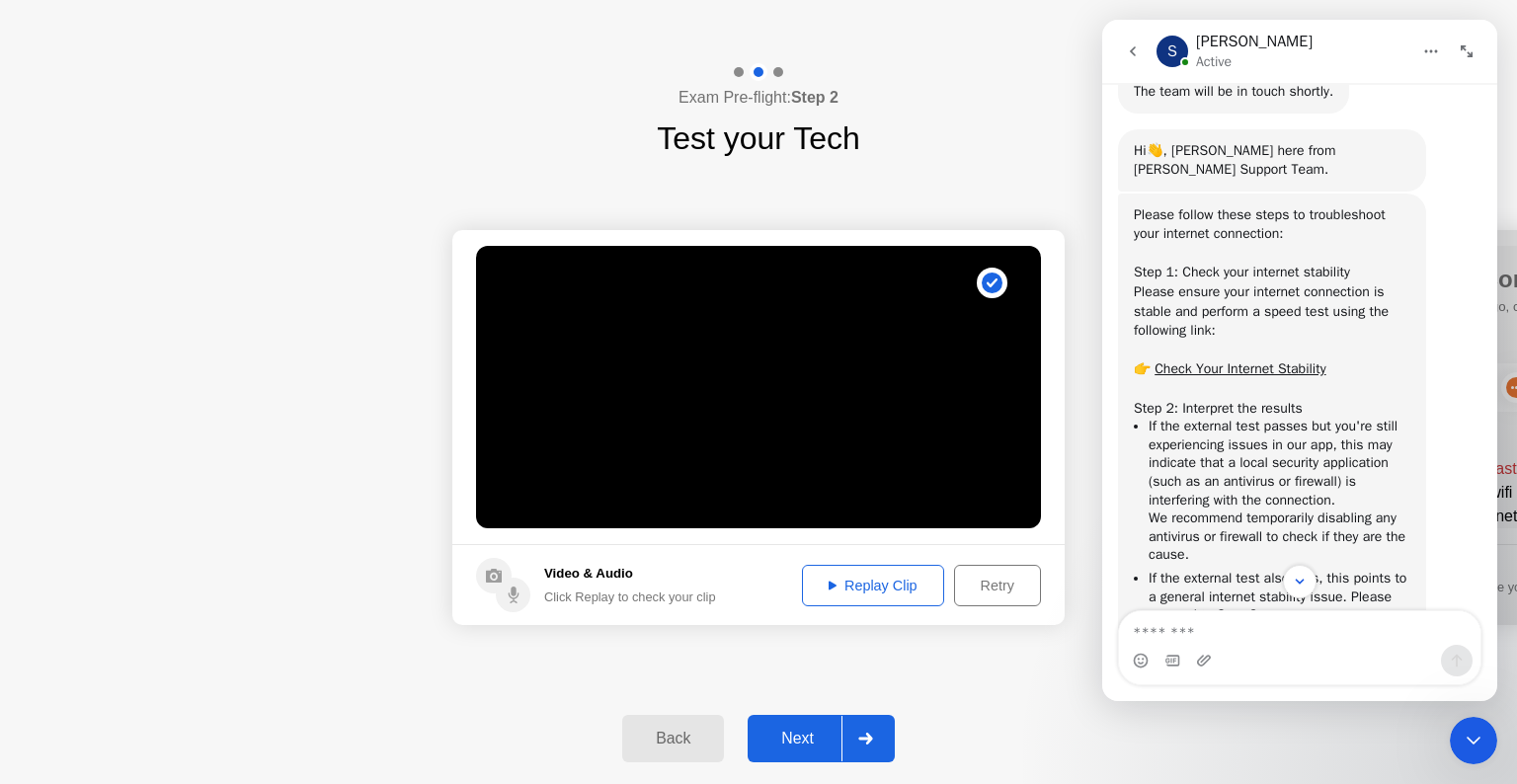 click on "Next" 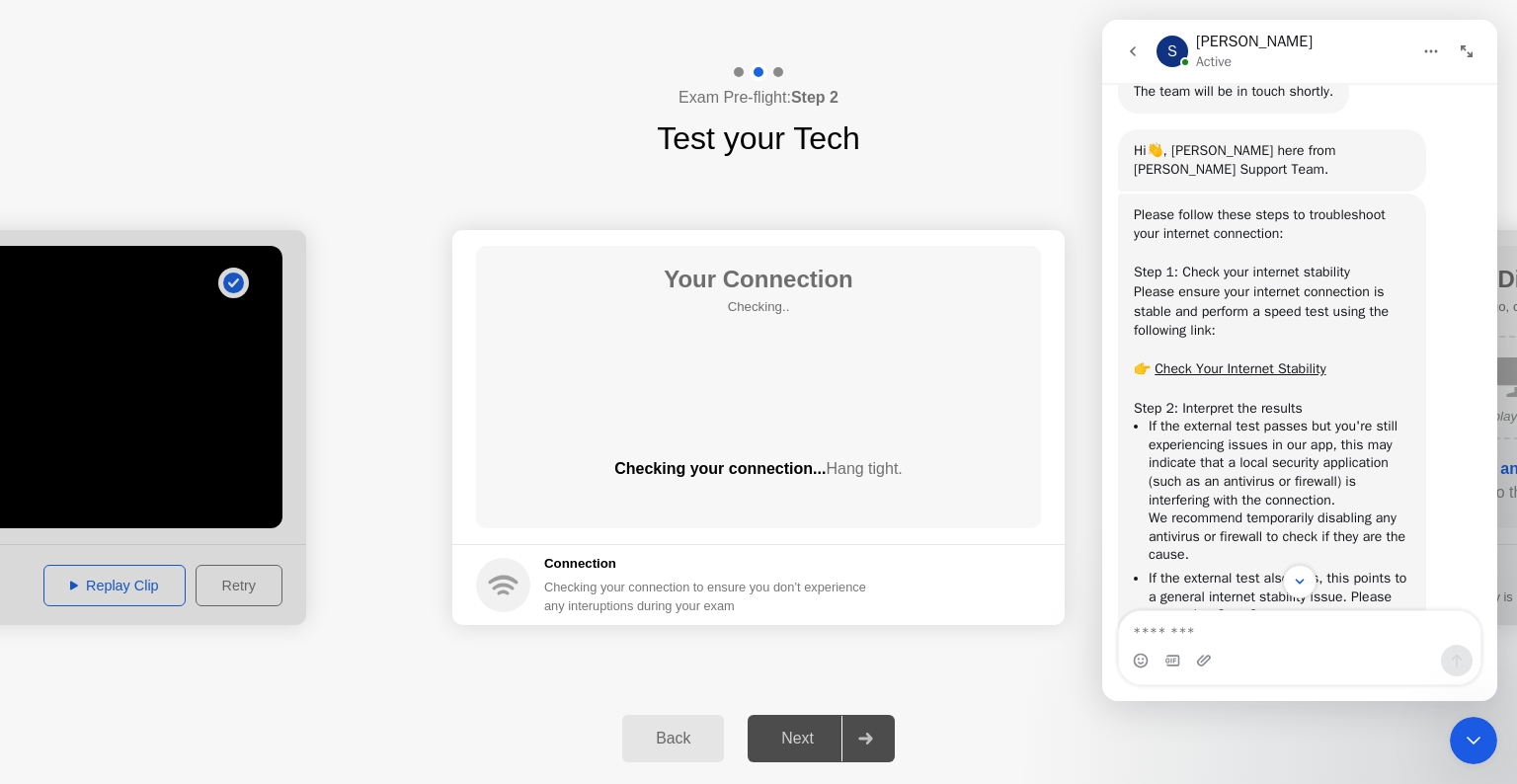 click on "Back" 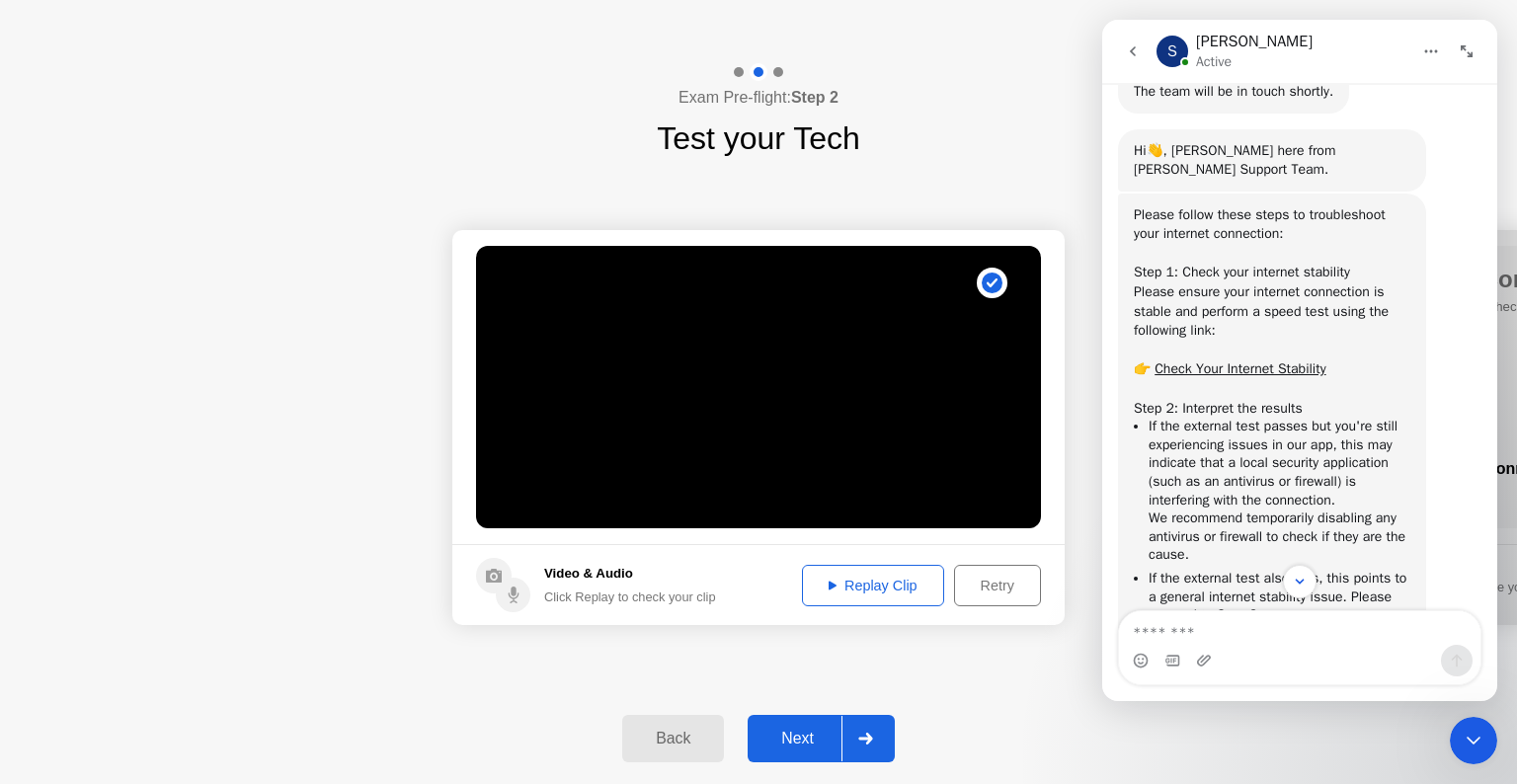 click on "Retry" 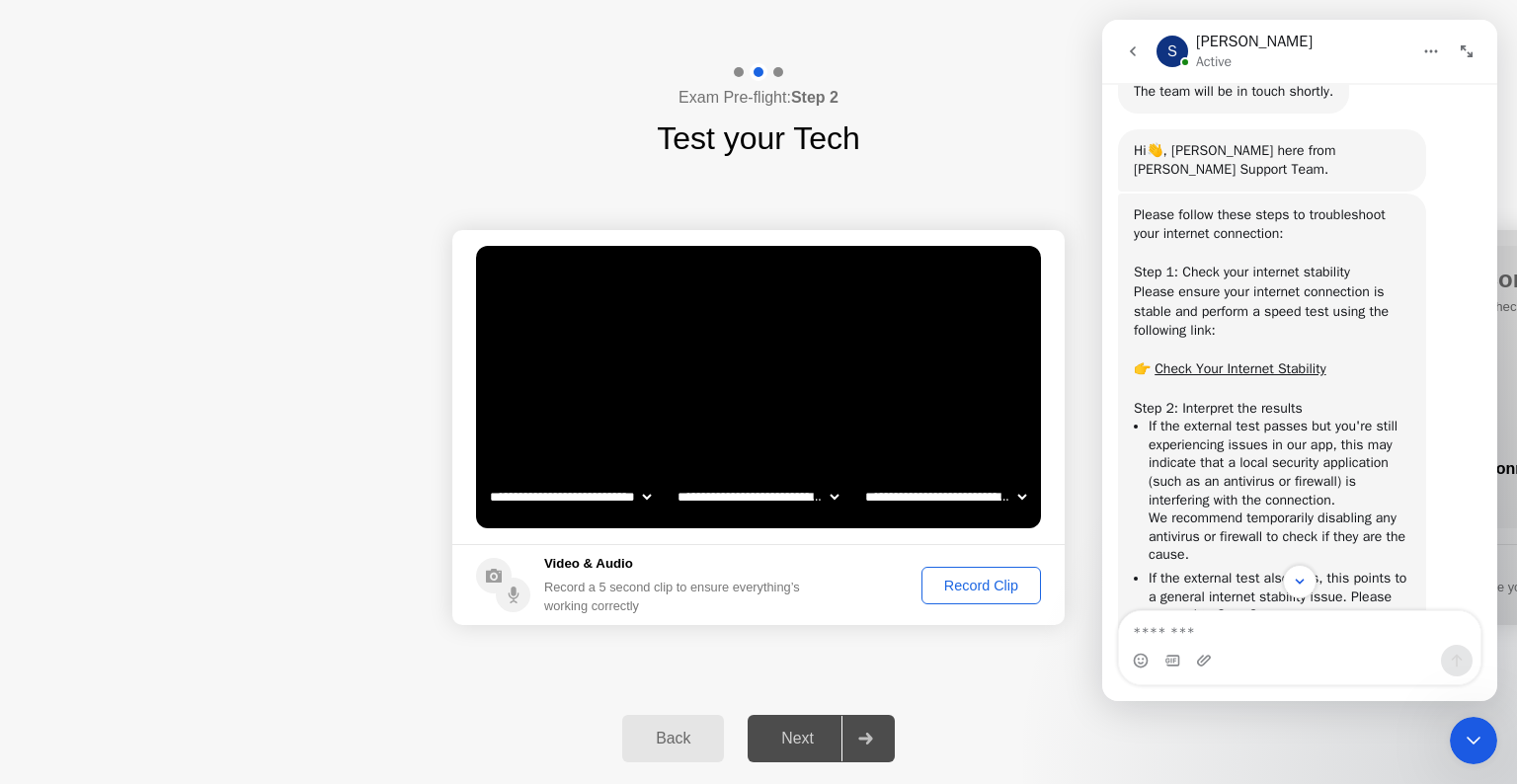 click on "Record Clip" 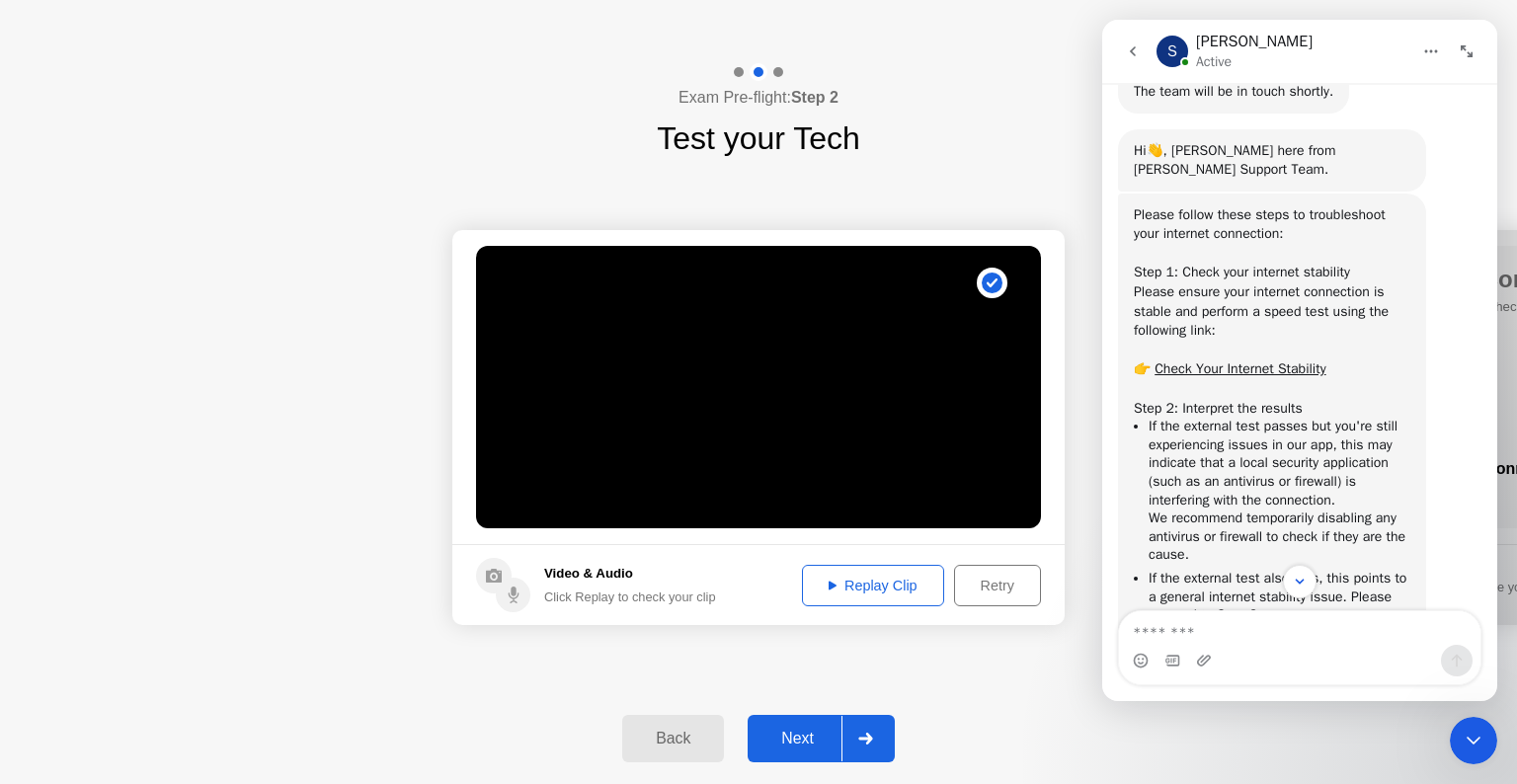 click on "Next" 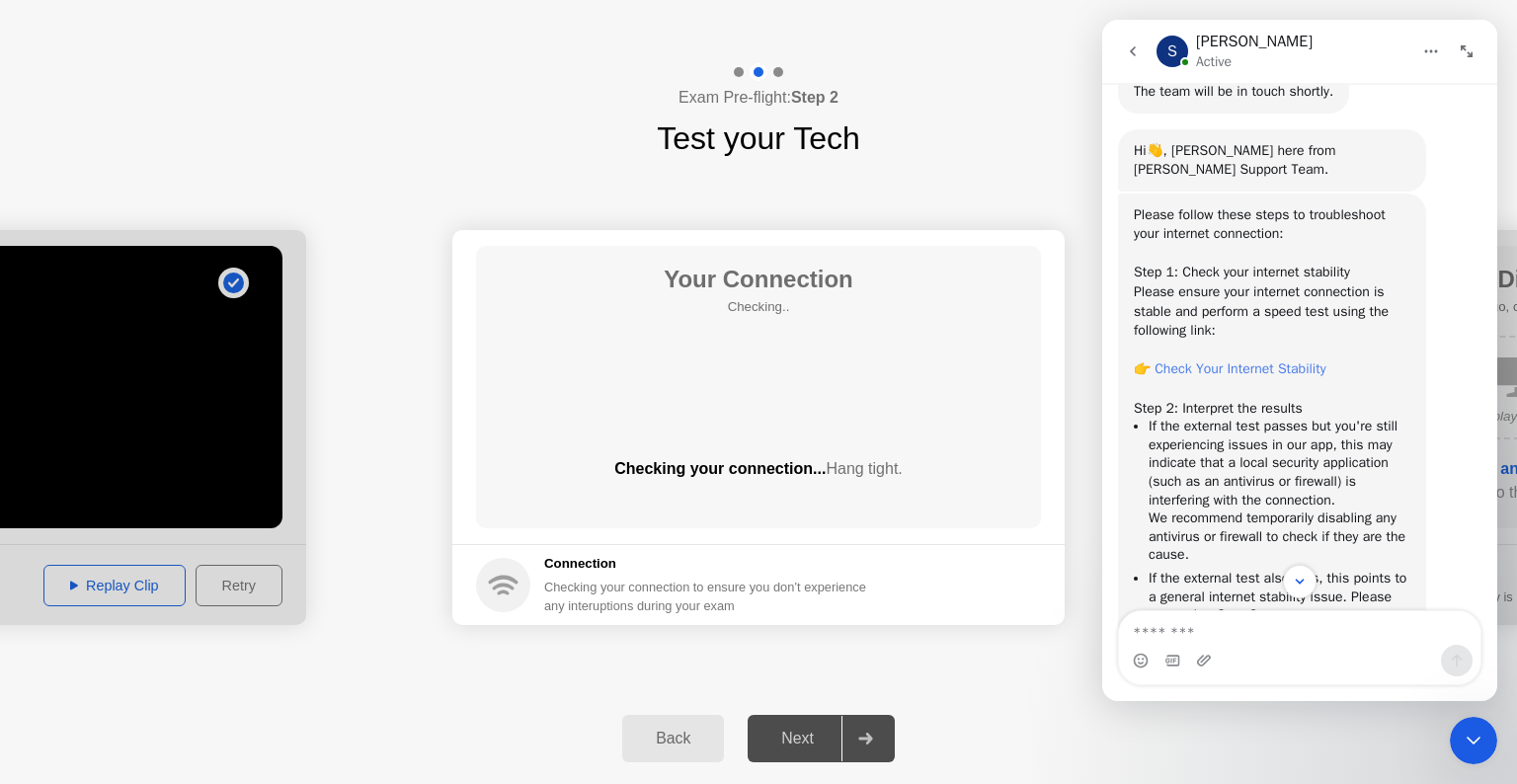 click on "Check Your Internet Stability" at bounding box center (1239, 368) 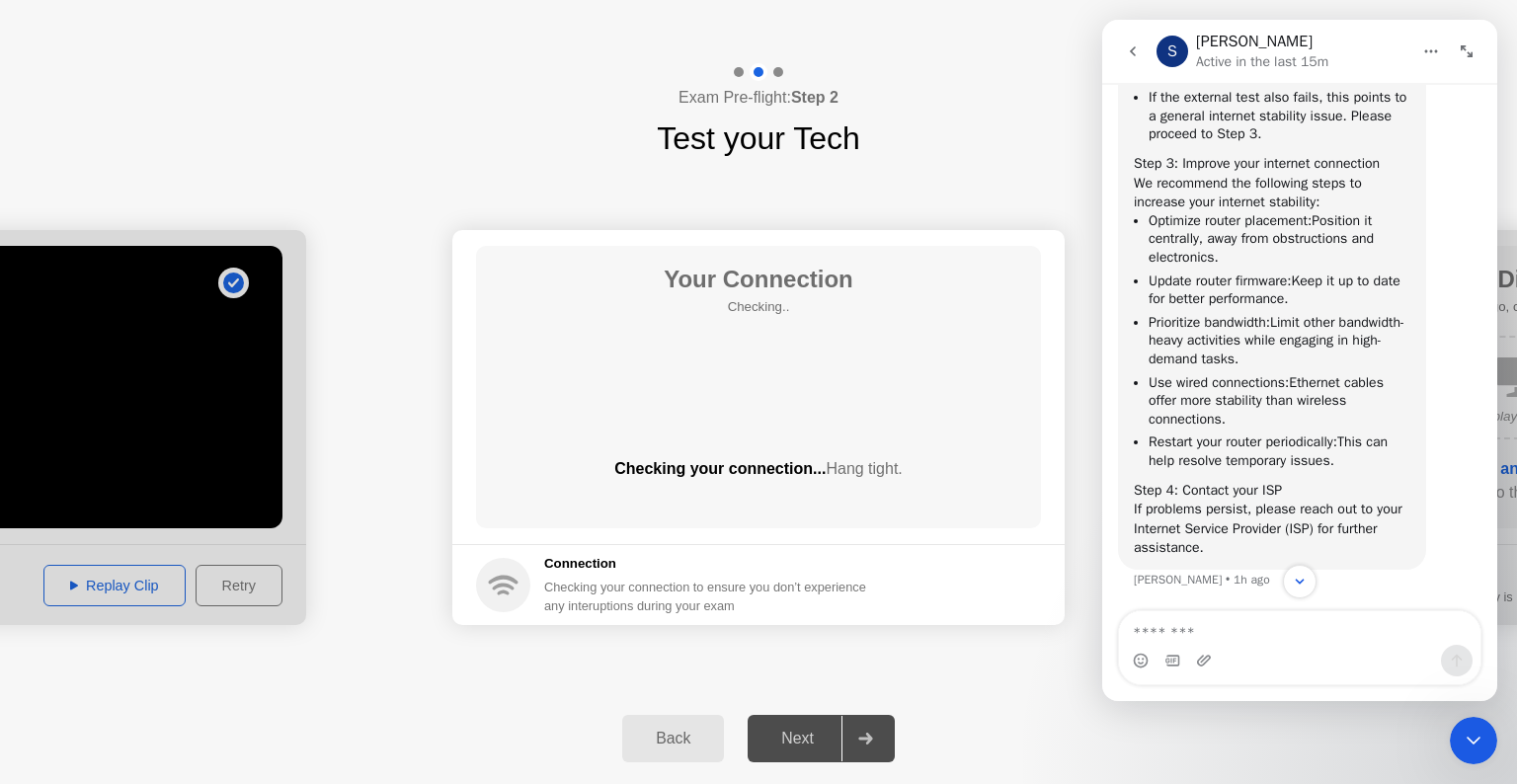 scroll, scrollTop: 1368, scrollLeft: 0, axis: vertical 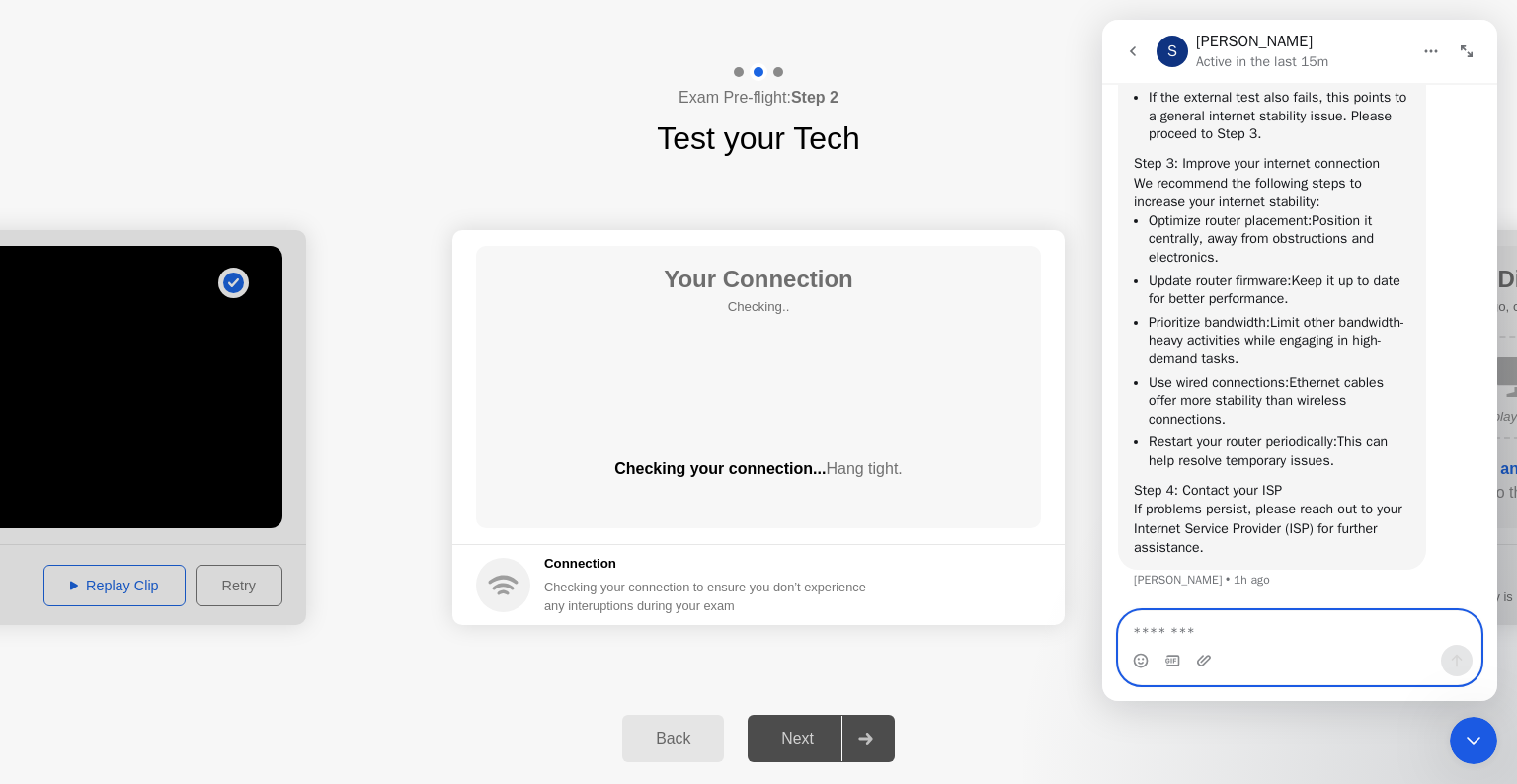 click at bounding box center [1300, 628] 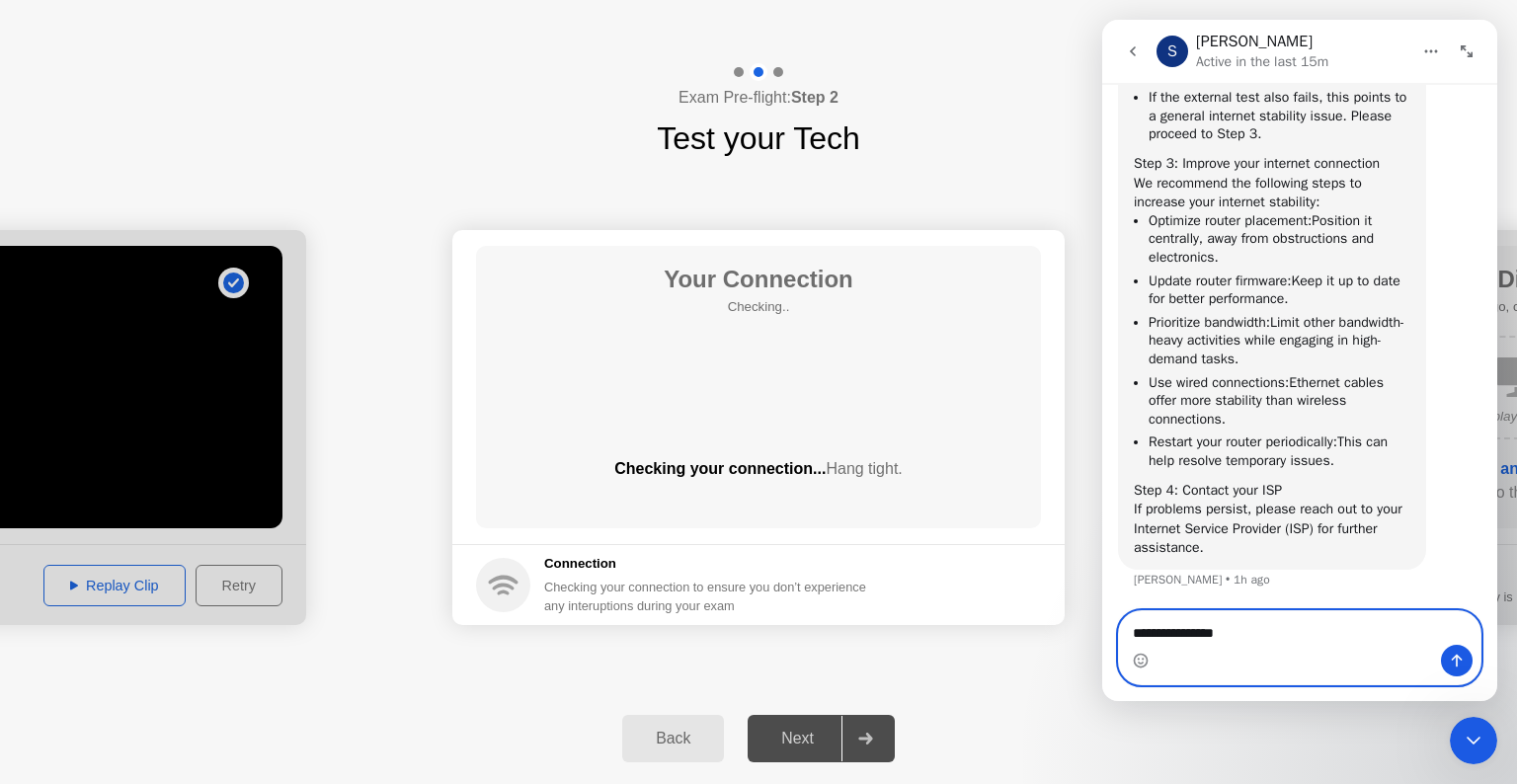 type on "**********" 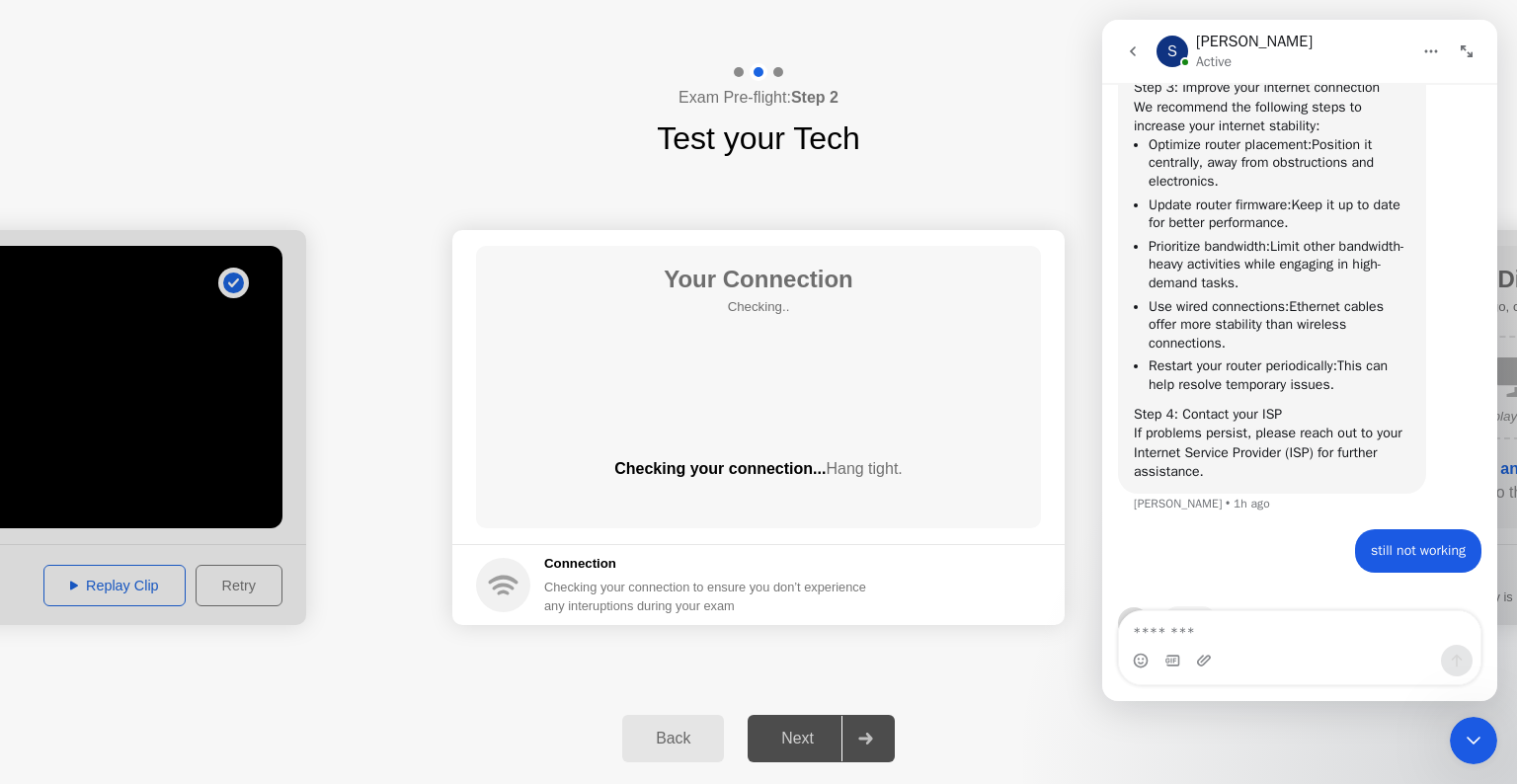 scroll, scrollTop: 1503, scrollLeft: 0, axis: vertical 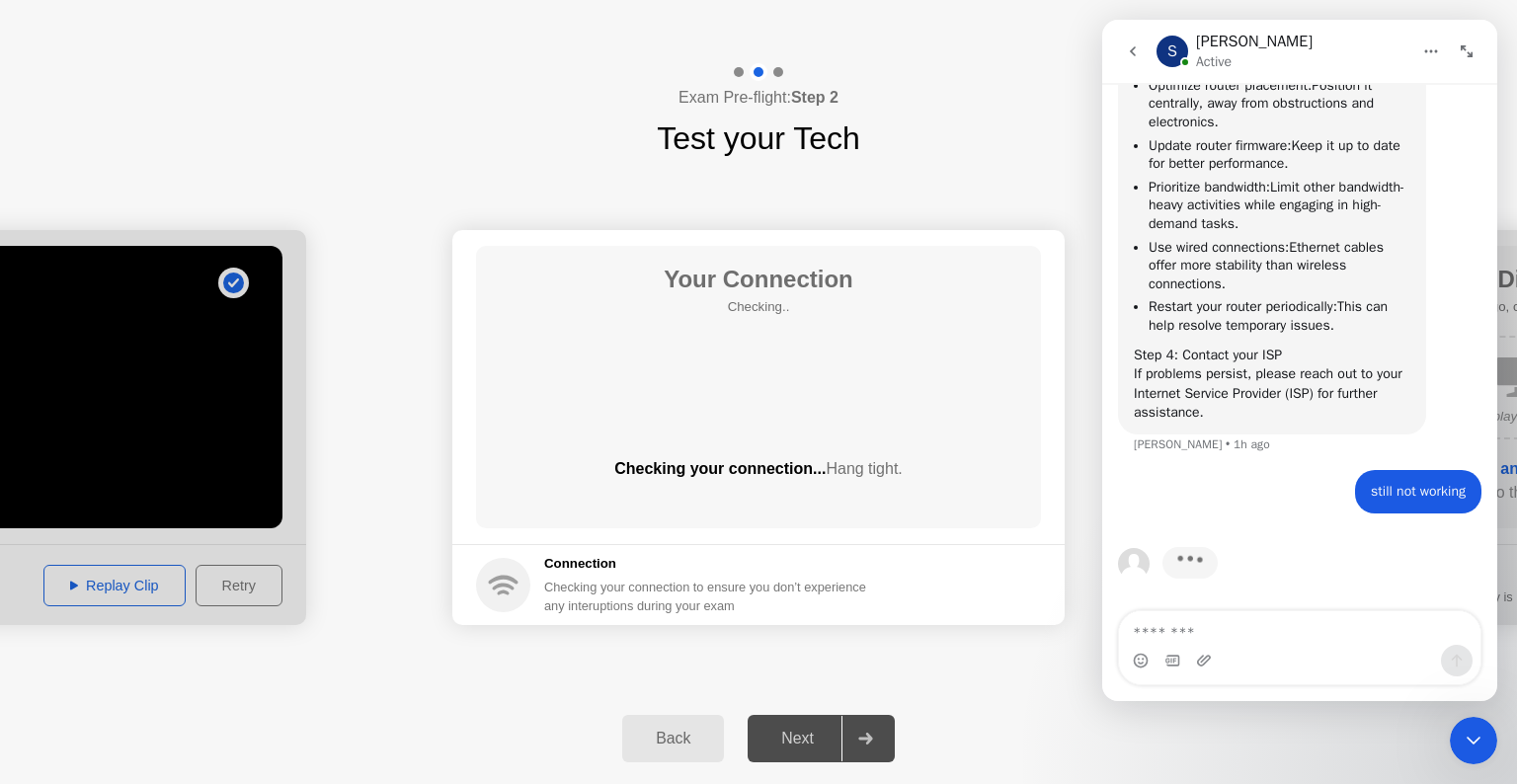 click on "**********" 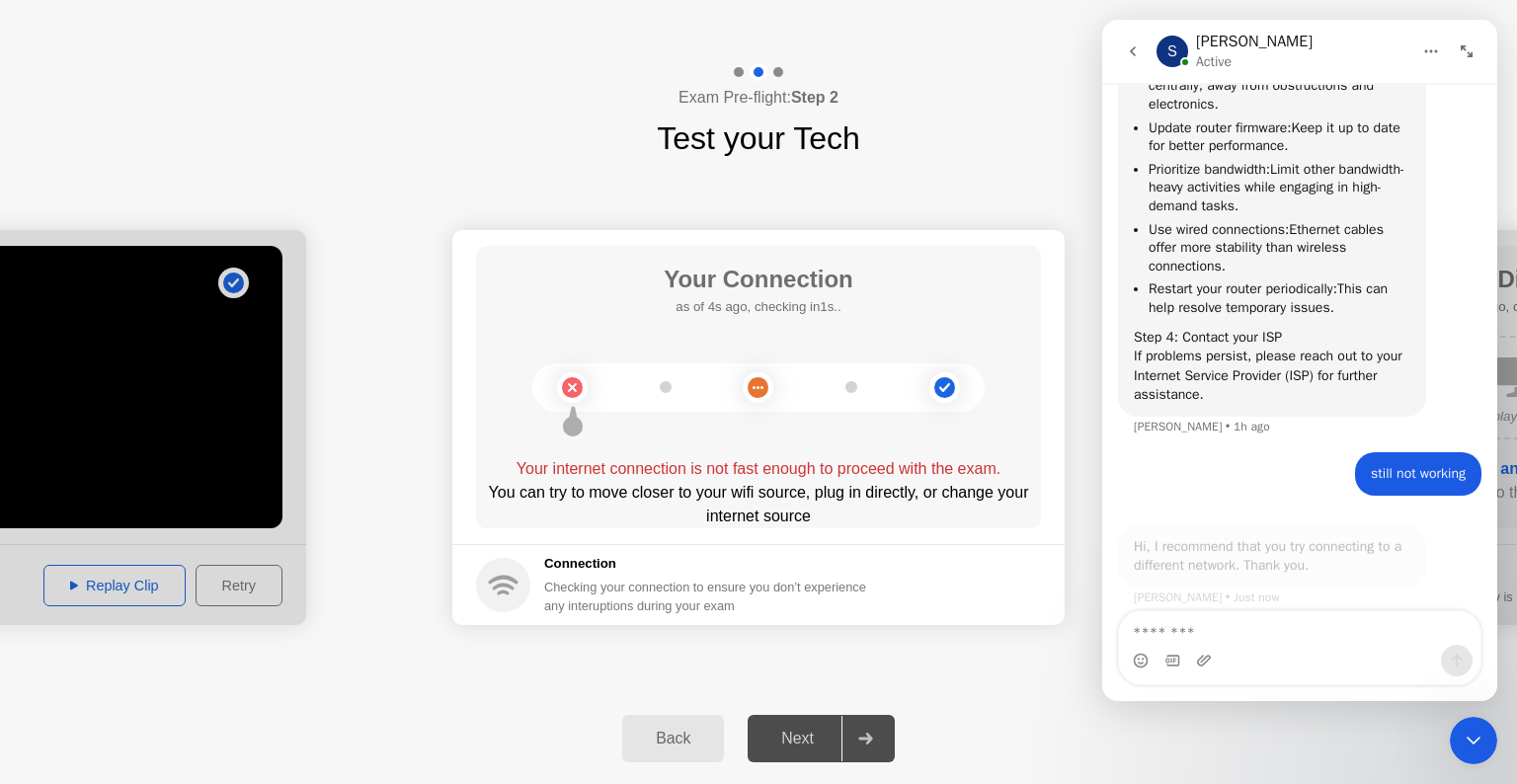 scroll, scrollTop: 1525, scrollLeft: 0, axis: vertical 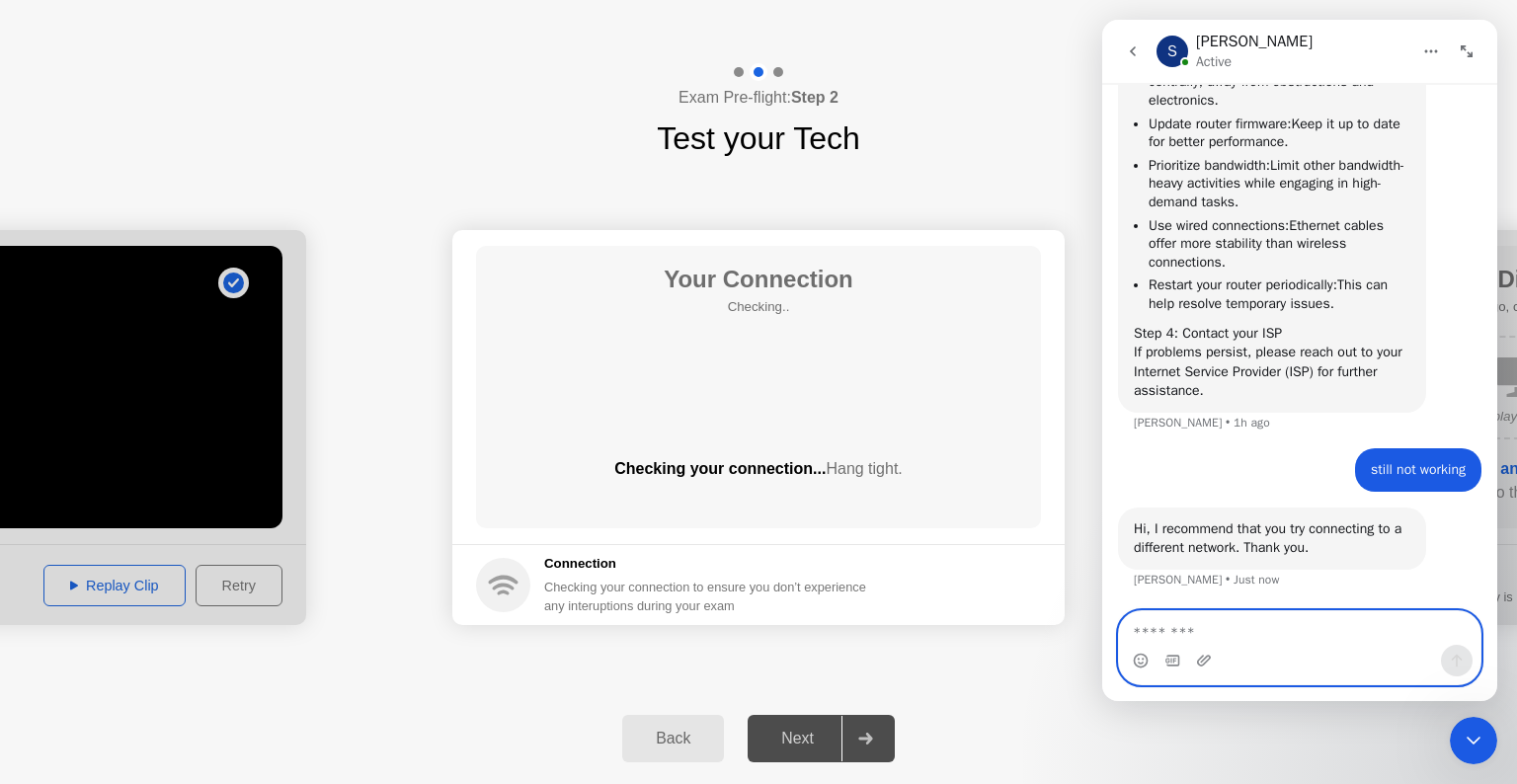 click at bounding box center [1300, 628] 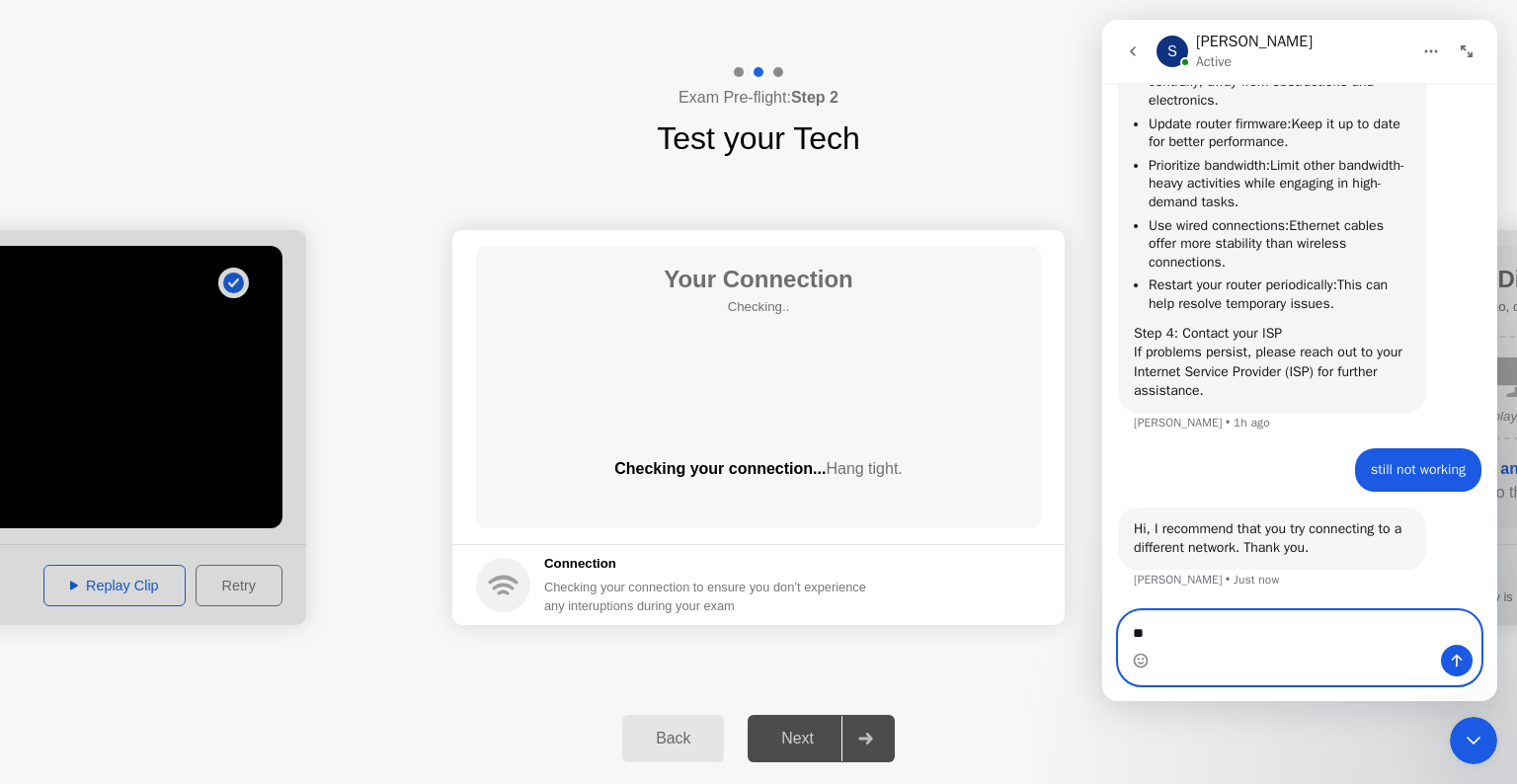 type on "*" 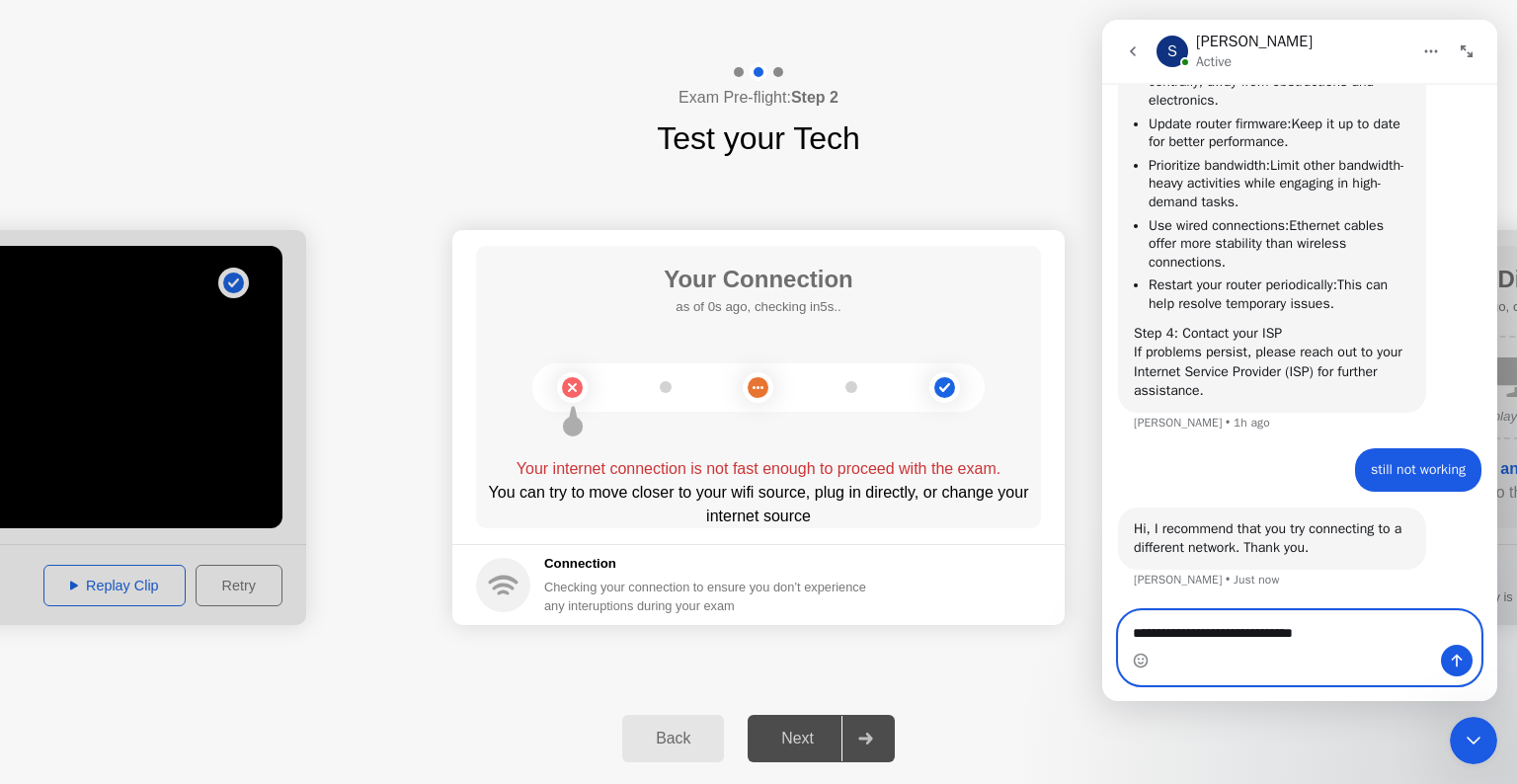 type on "**********" 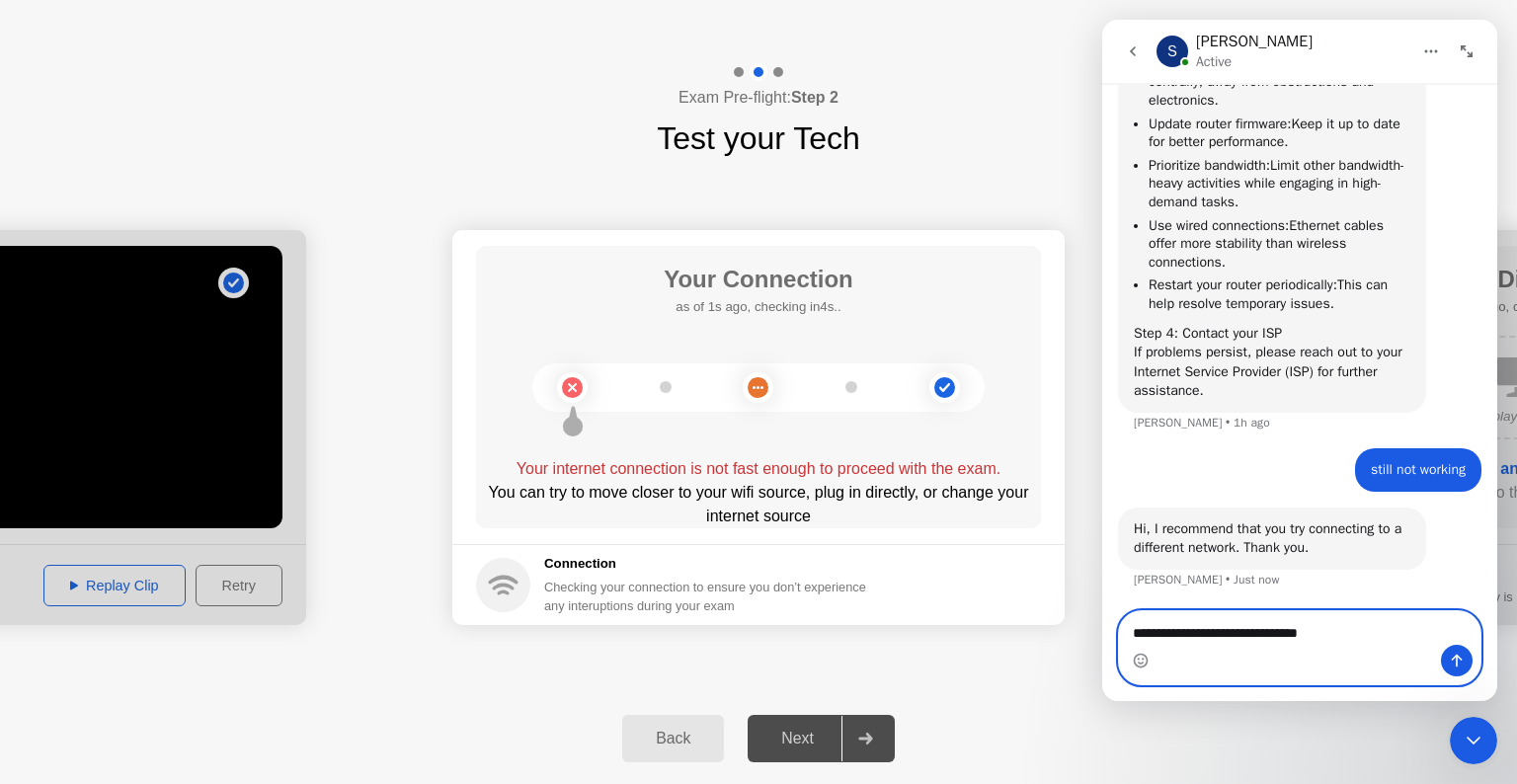 type 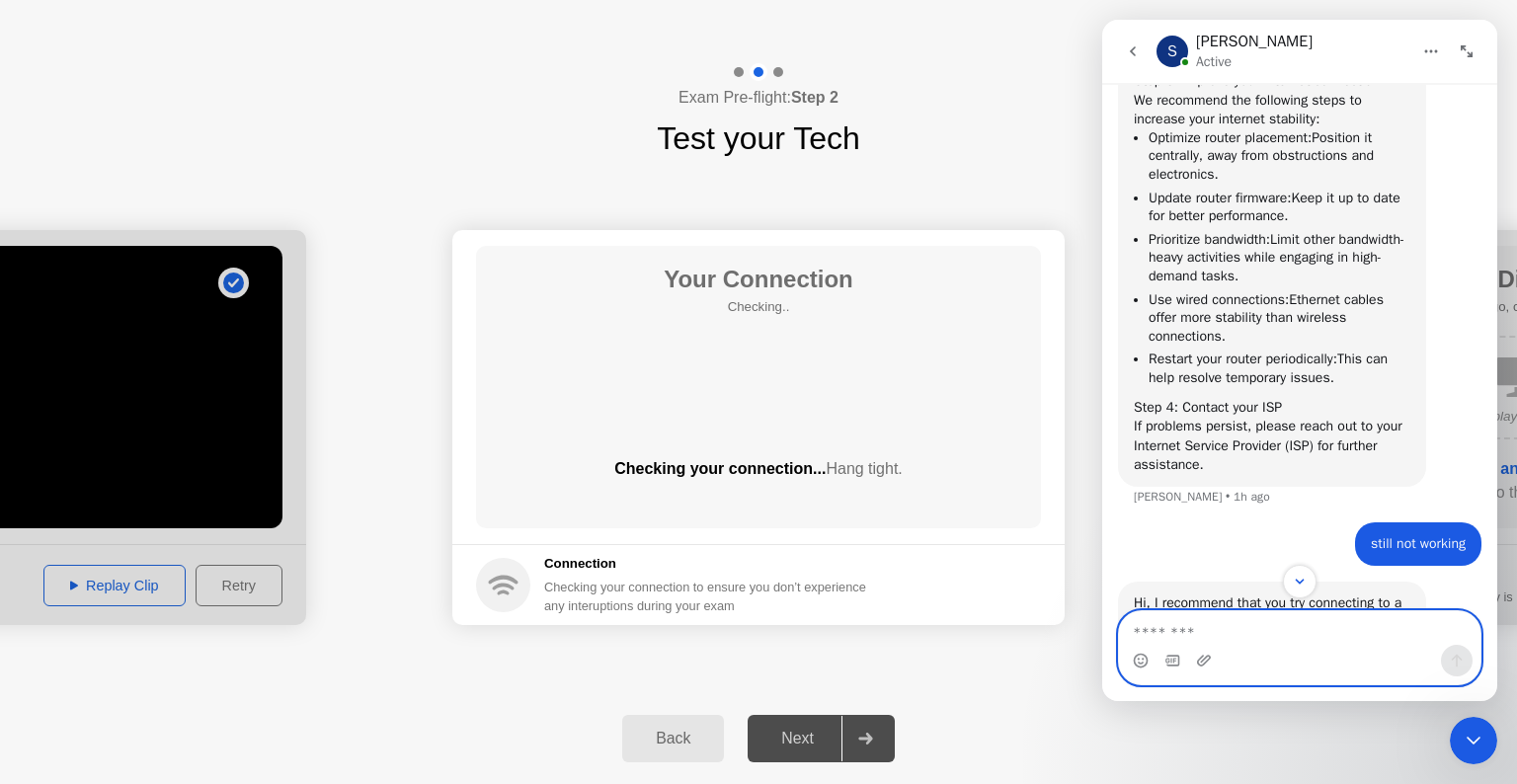 scroll, scrollTop: 1434, scrollLeft: 0, axis: vertical 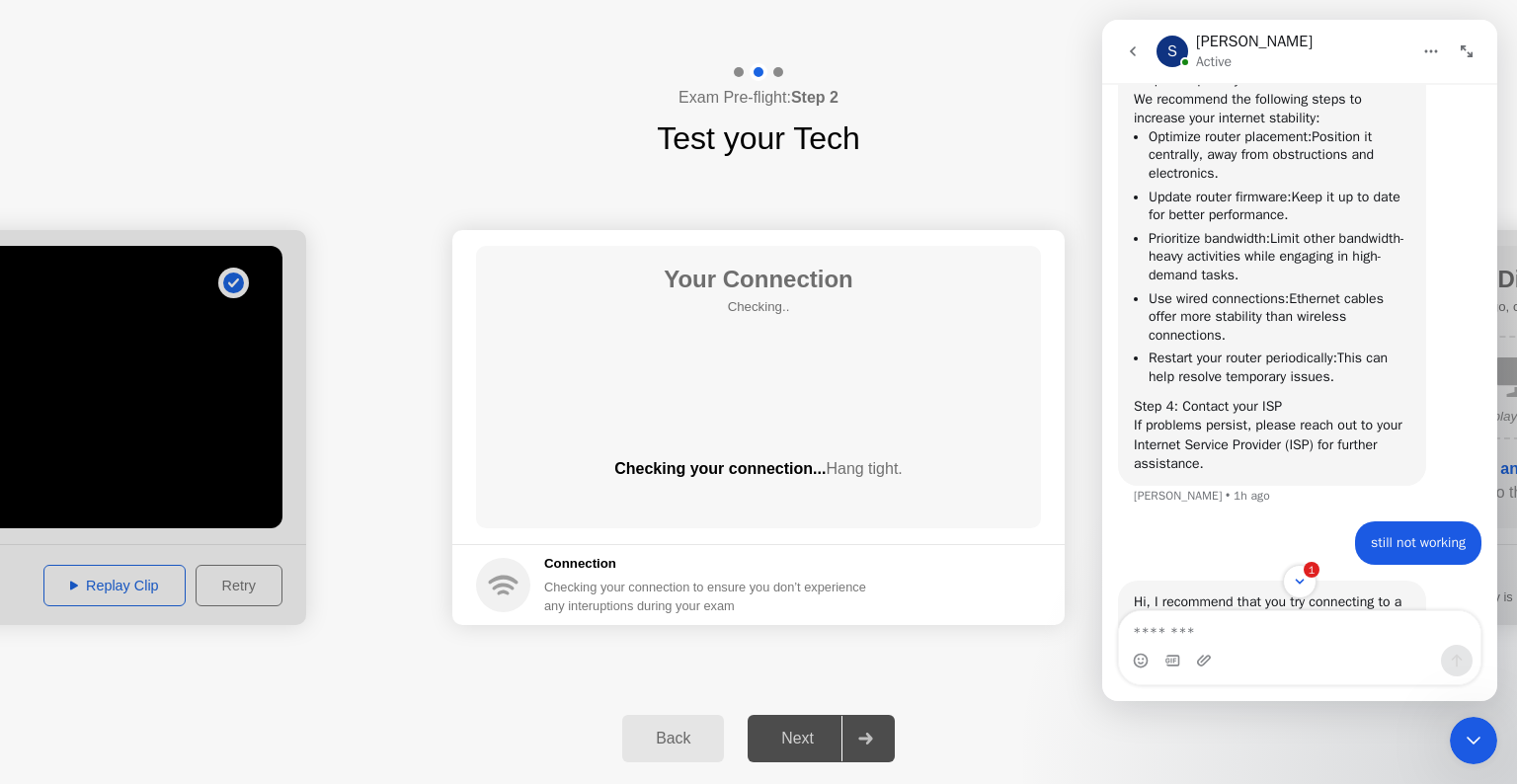 click on "Delivered by" 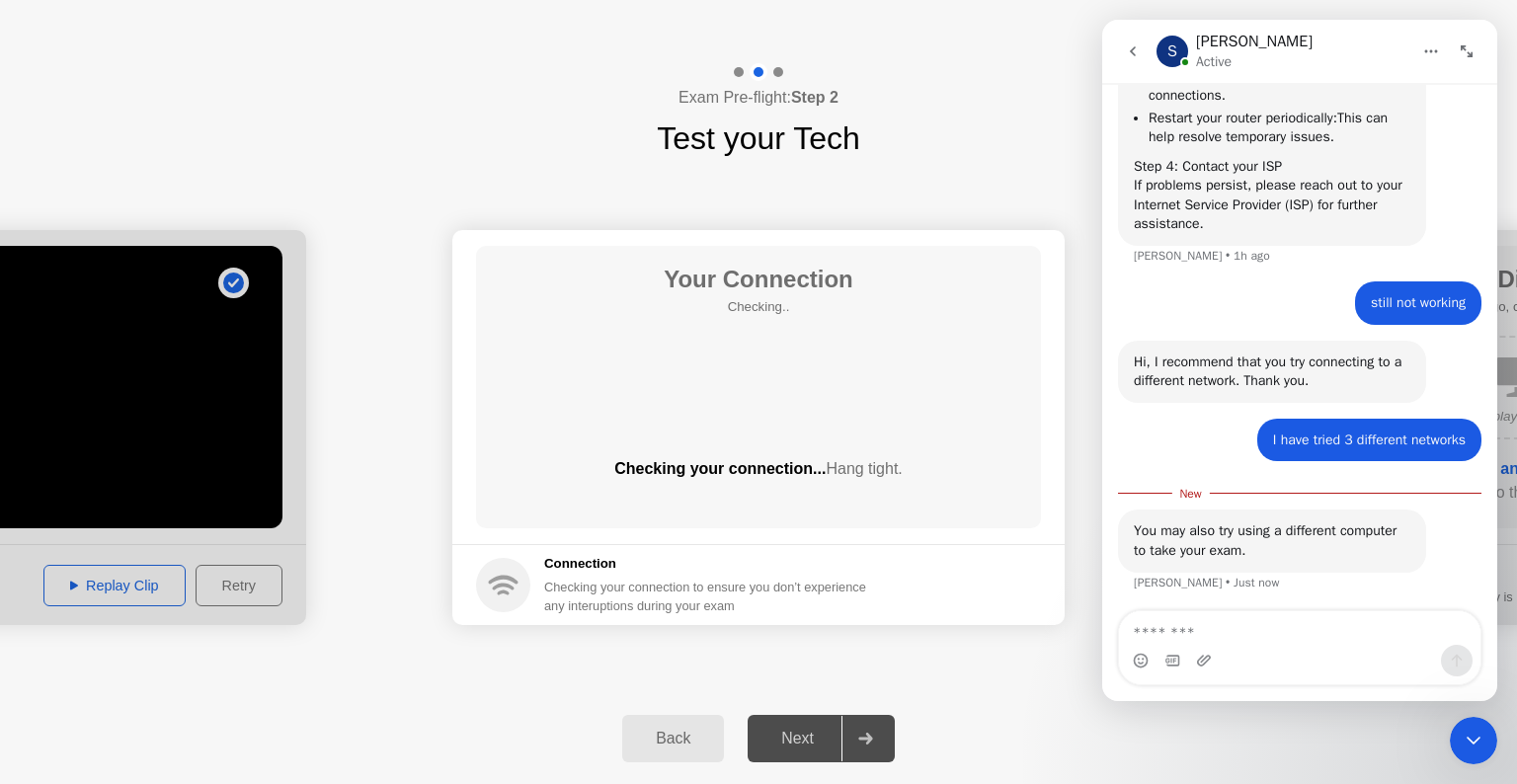scroll, scrollTop: 1694, scrollLeft: 0, axis: vertical 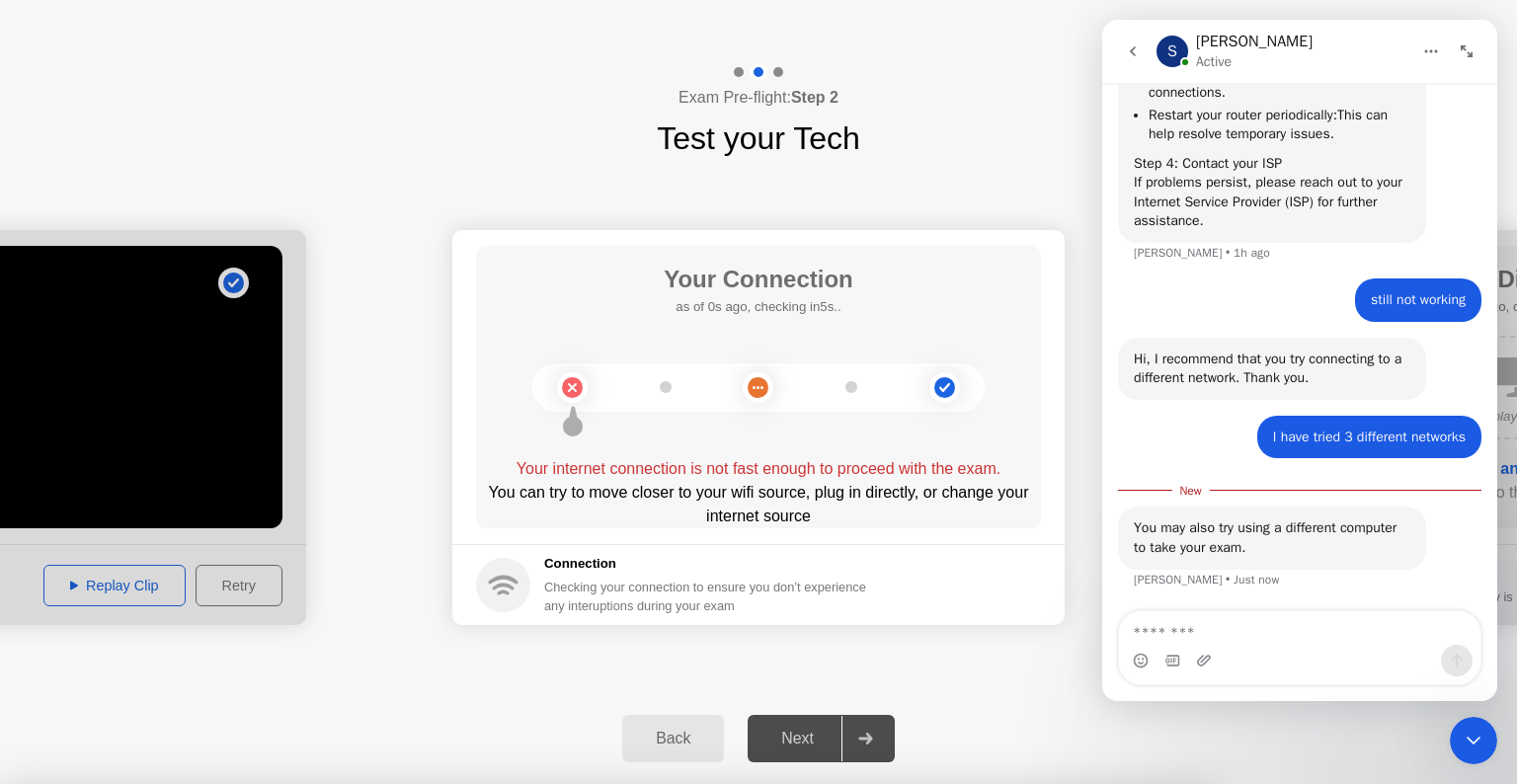click on "Yes" at bounding box center (559, 896) 